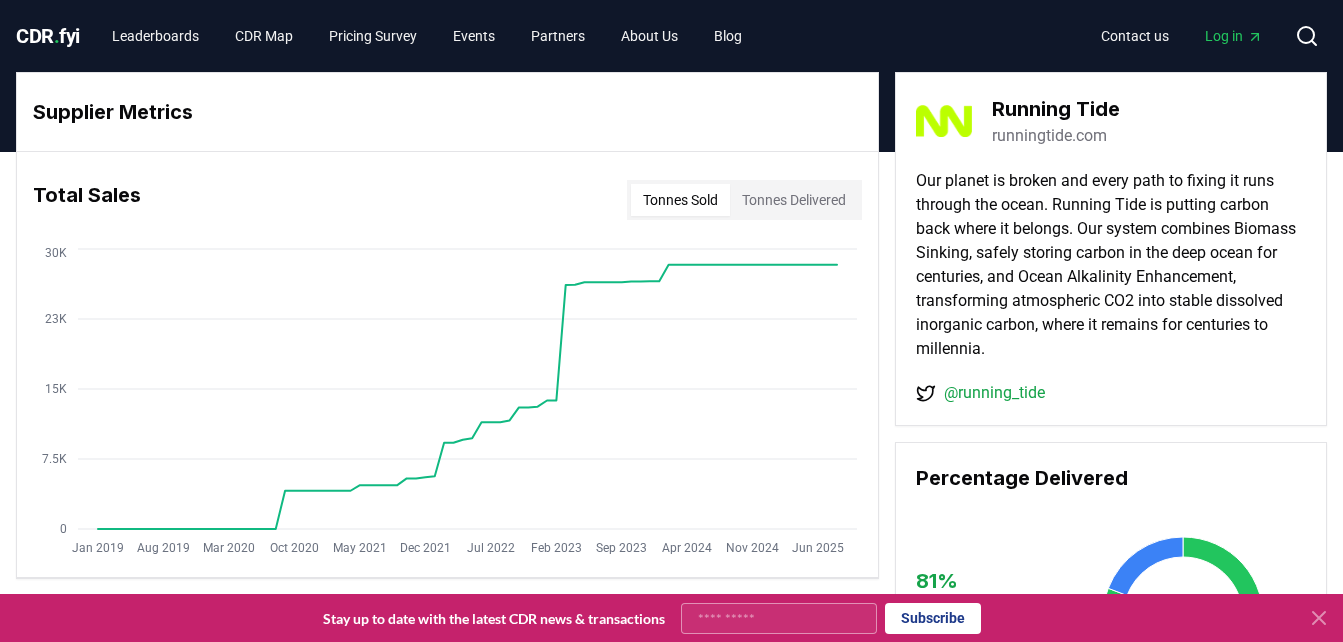 scroll, scrollTop: 0, scrollLeft: 0, axis: both 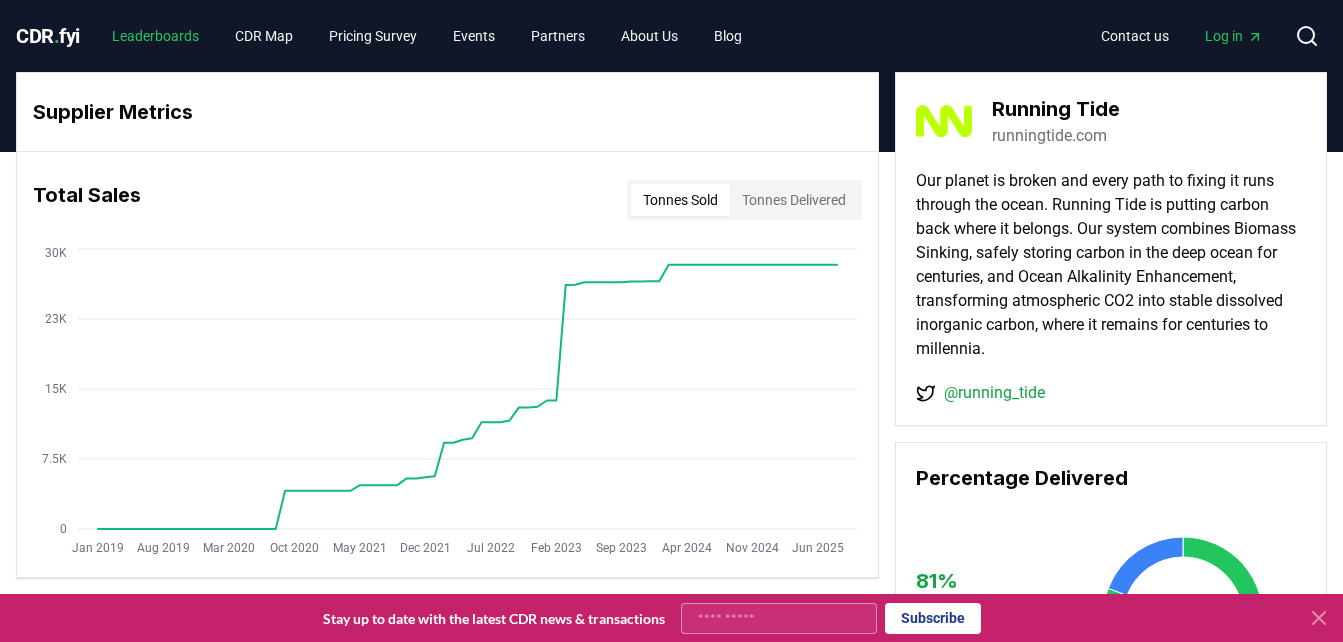 click on "Leaderboards" at bounding box center (155, 36) 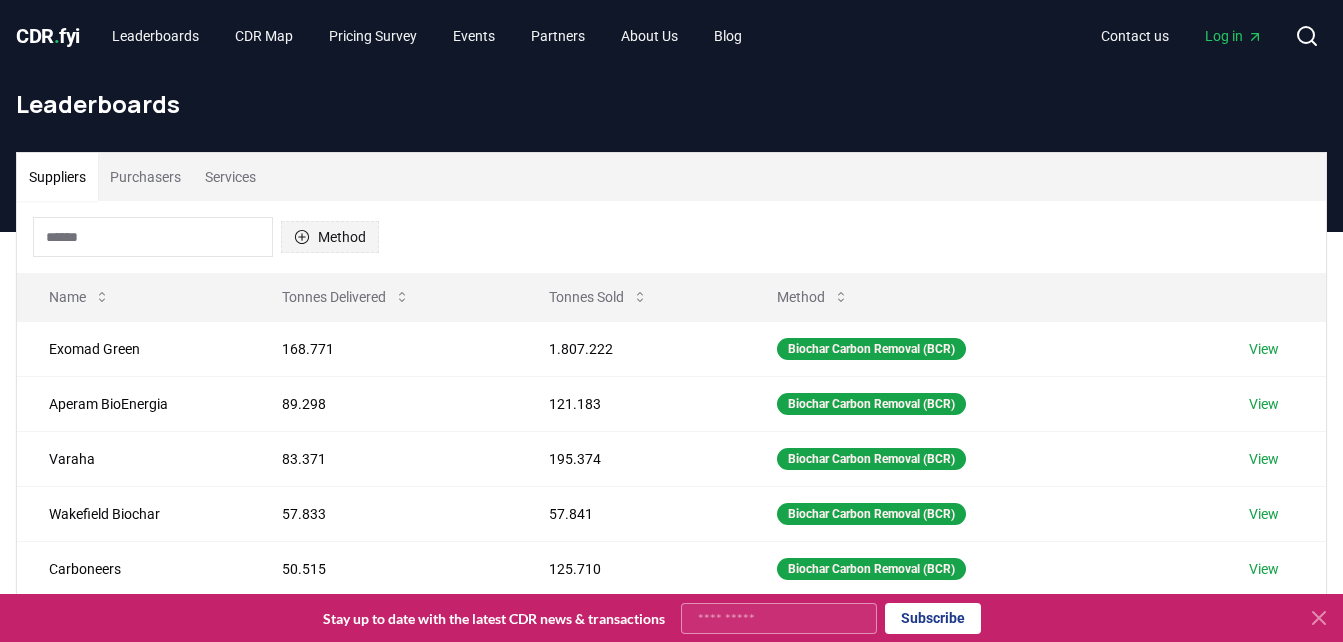 click on "Method" at bounding box center [330, 237] 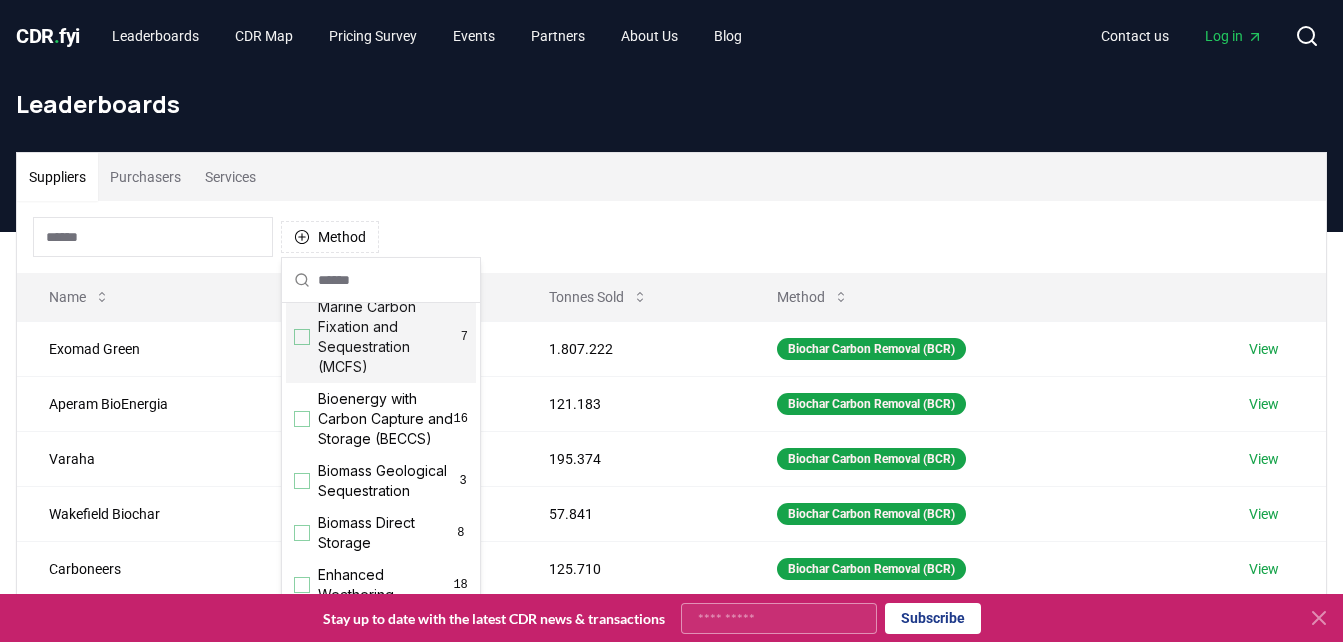 scroll, scrollTop: 200, scrollLeft: 0, axis: vertical 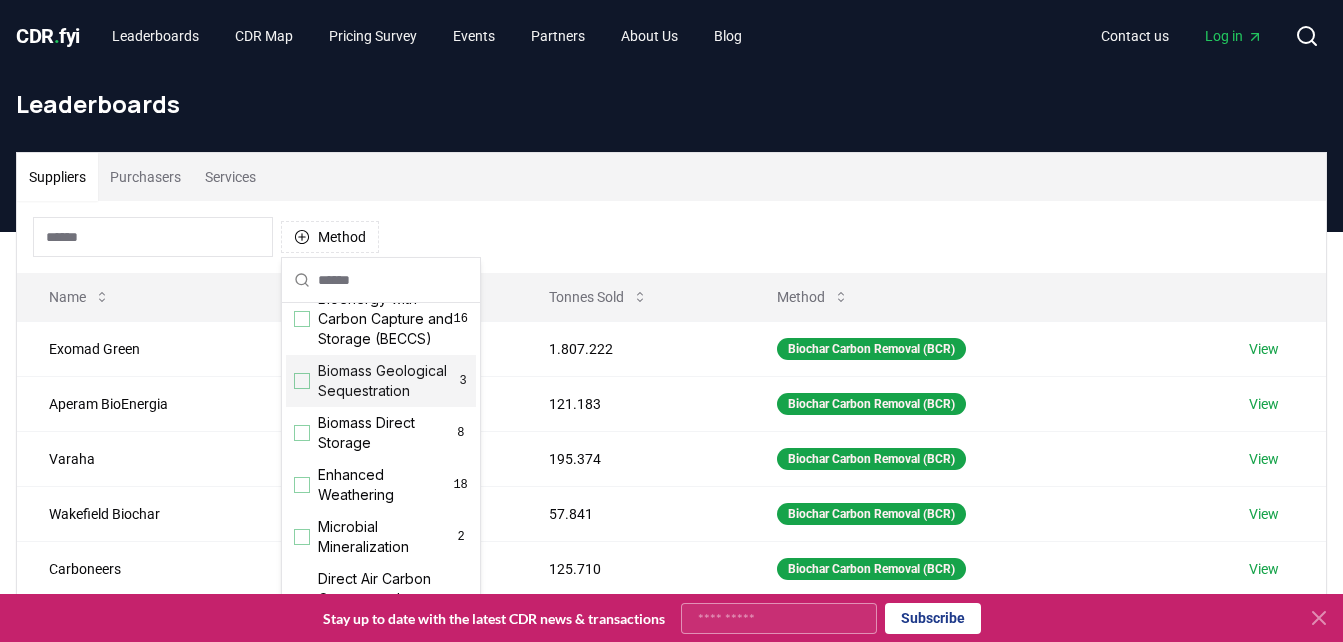 click on "Biomass Geological Sequestration" at bounding box center [388, 381] 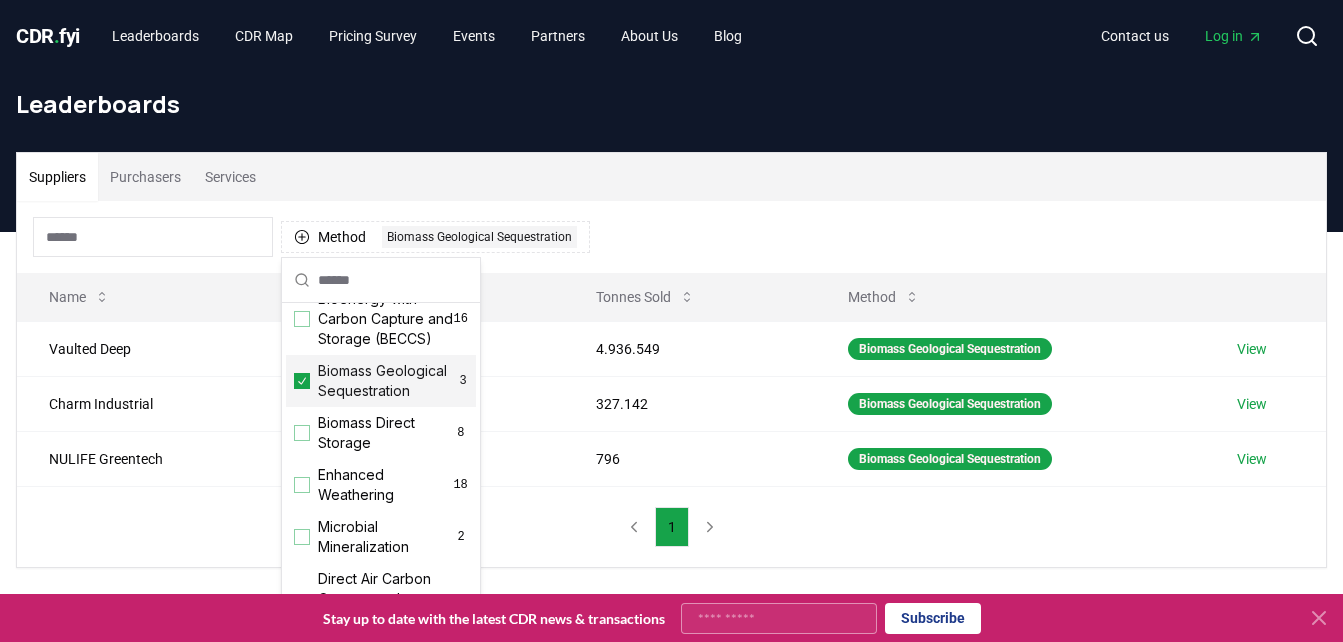 click on "Biomass Geological Sequestration" at bounding box center (388, 381) 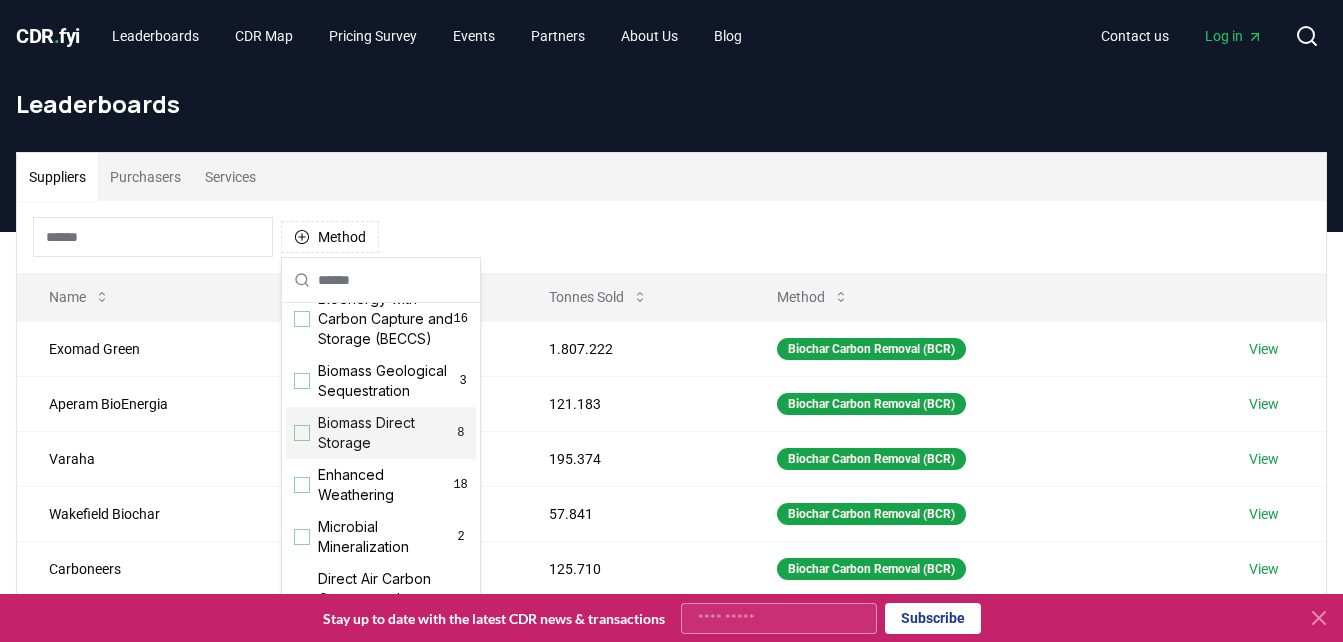 scroll, scrollTop: 300, scrollLeft: 0, axis: vertical 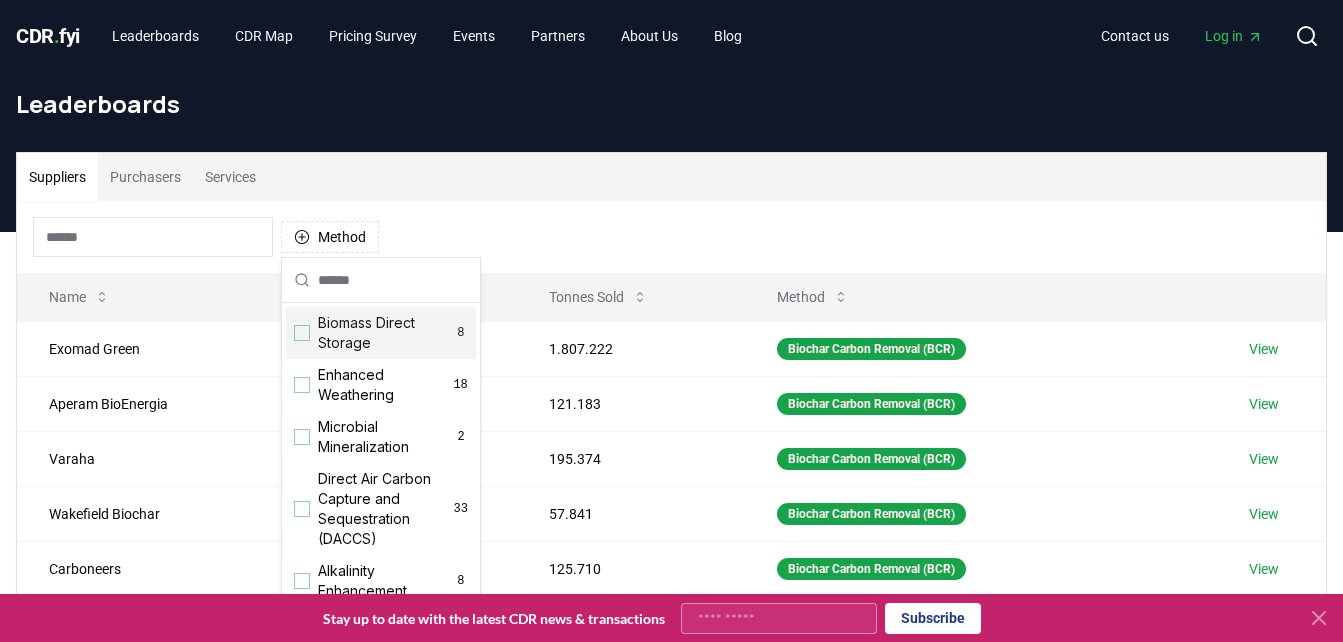 click on "Biomass Direct Storage" at bounding box center [386, 333] 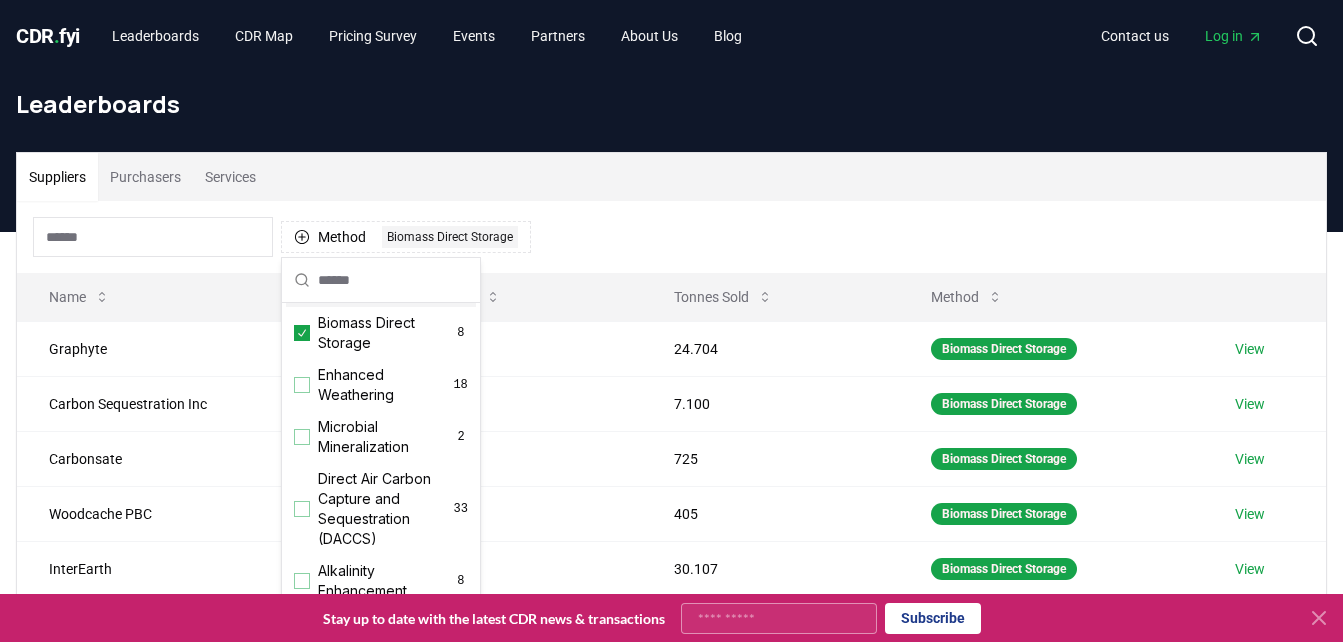 click on "Suppliers Purchasers Services" at bounding box center (671, 177) 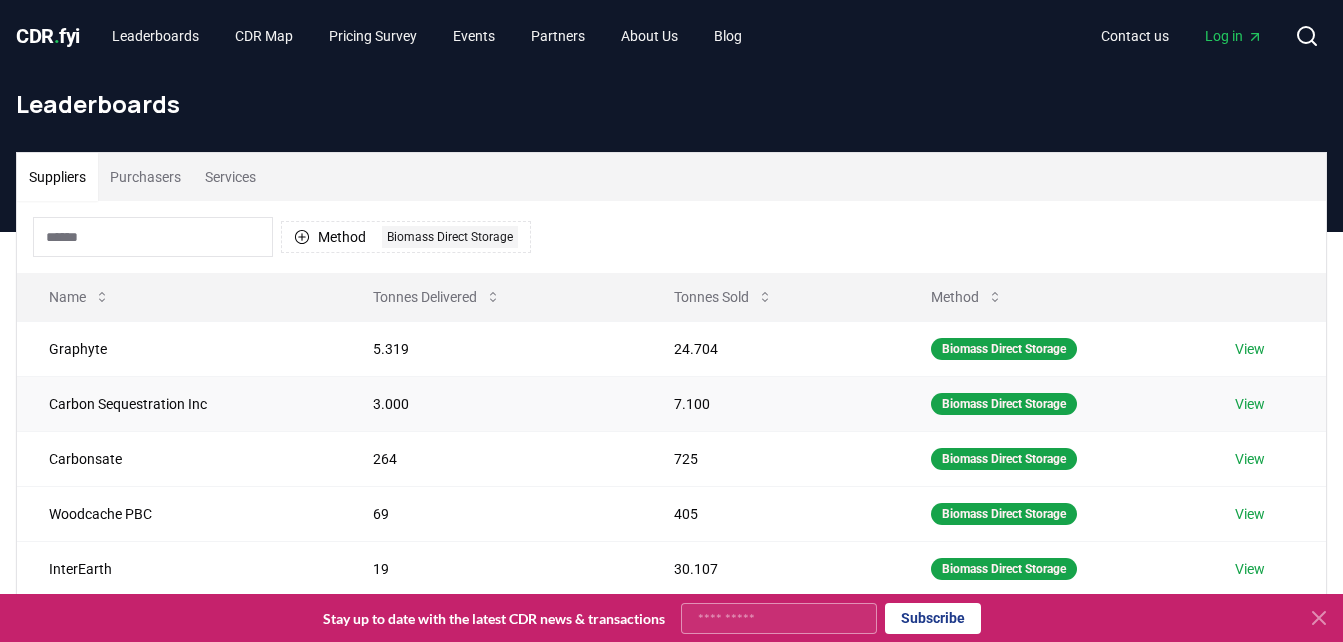 click on "View" at bounding box center [1250, 404] 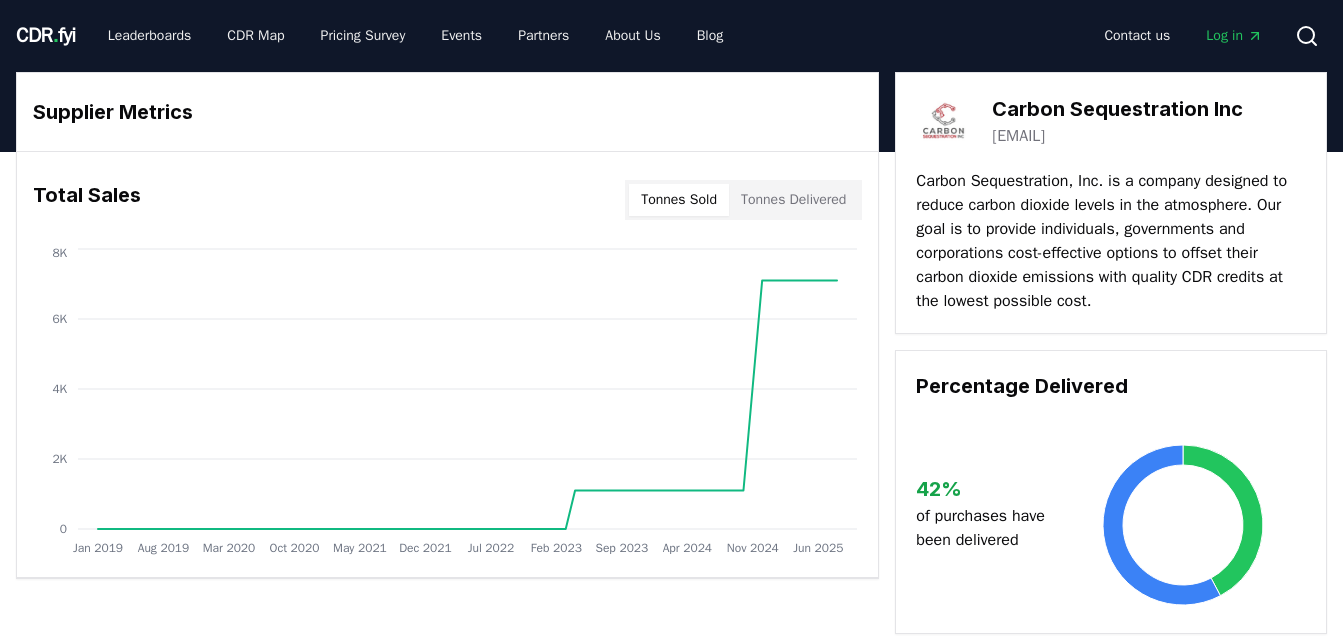 scroll, scrollTop: 0, scrollLeft: 0, axis: both 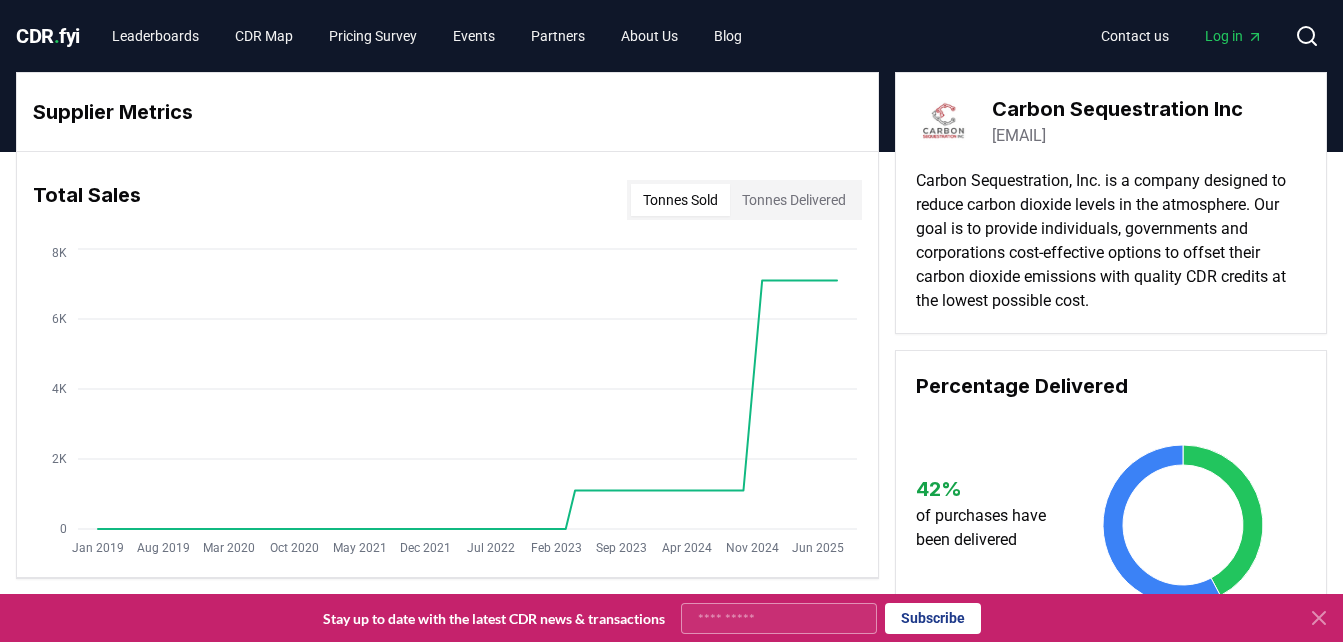 click on "[EMAIL]" at bounding box center [1019, 136] 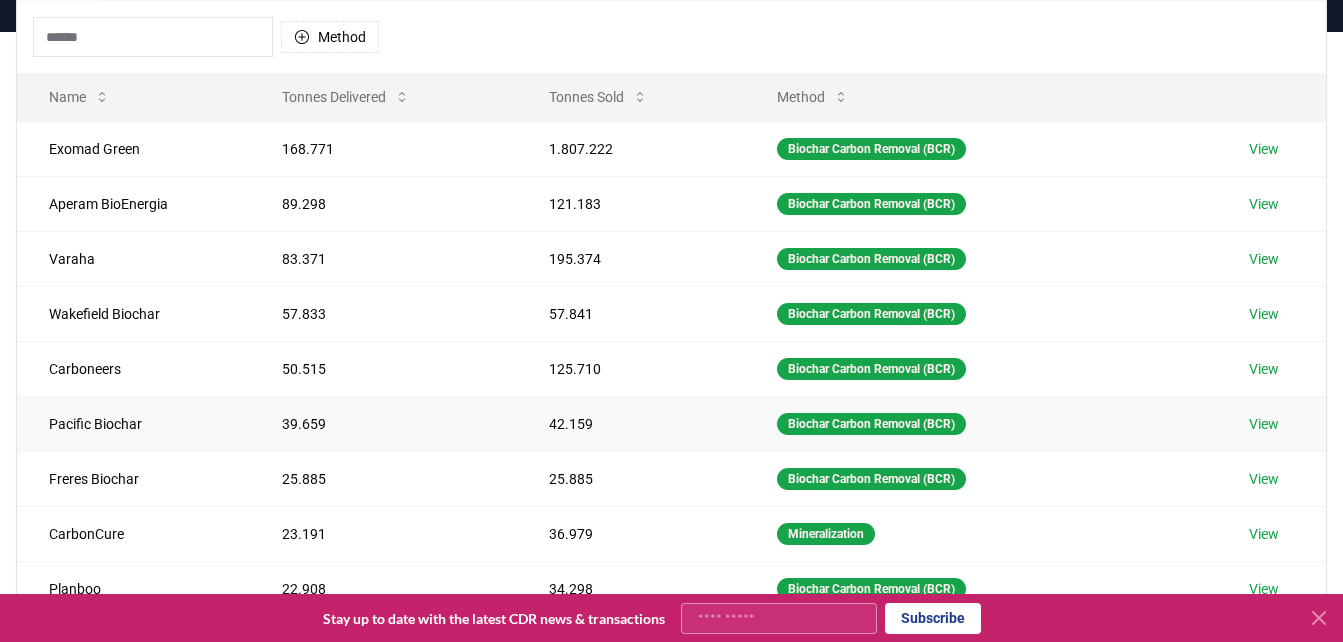 scroll, scrollTop: 0, scrollLeft: 0, axis: both 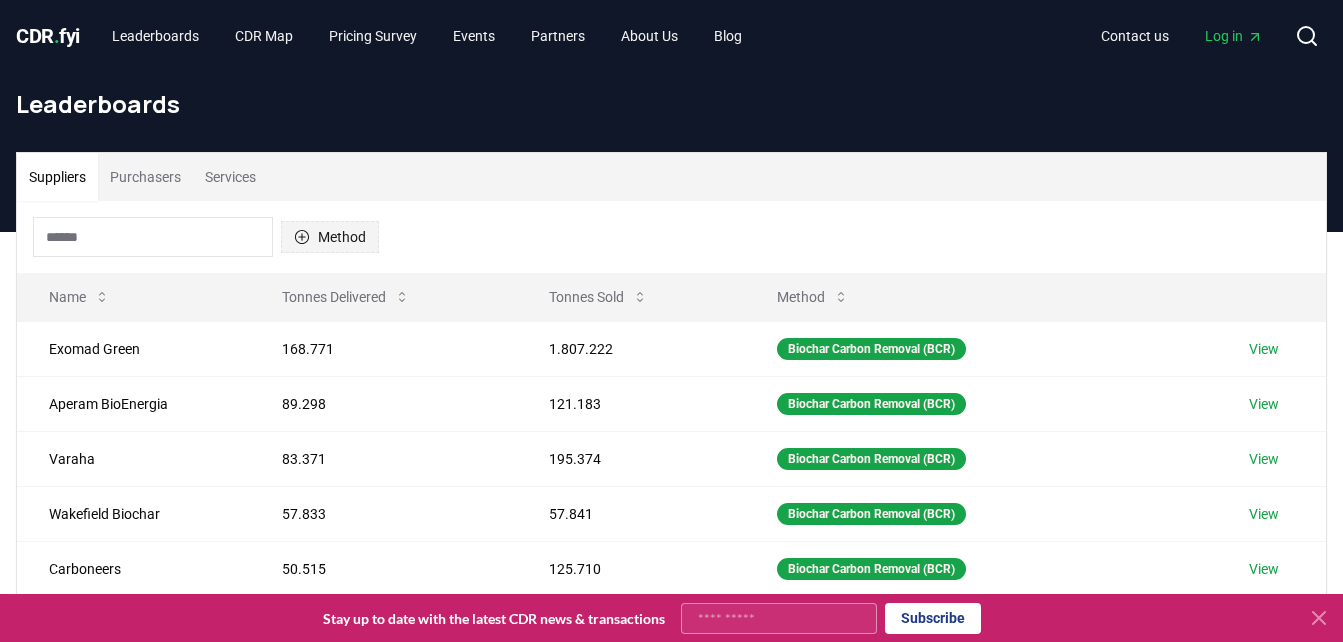 click on "Method" at bounding box center [330, 237] 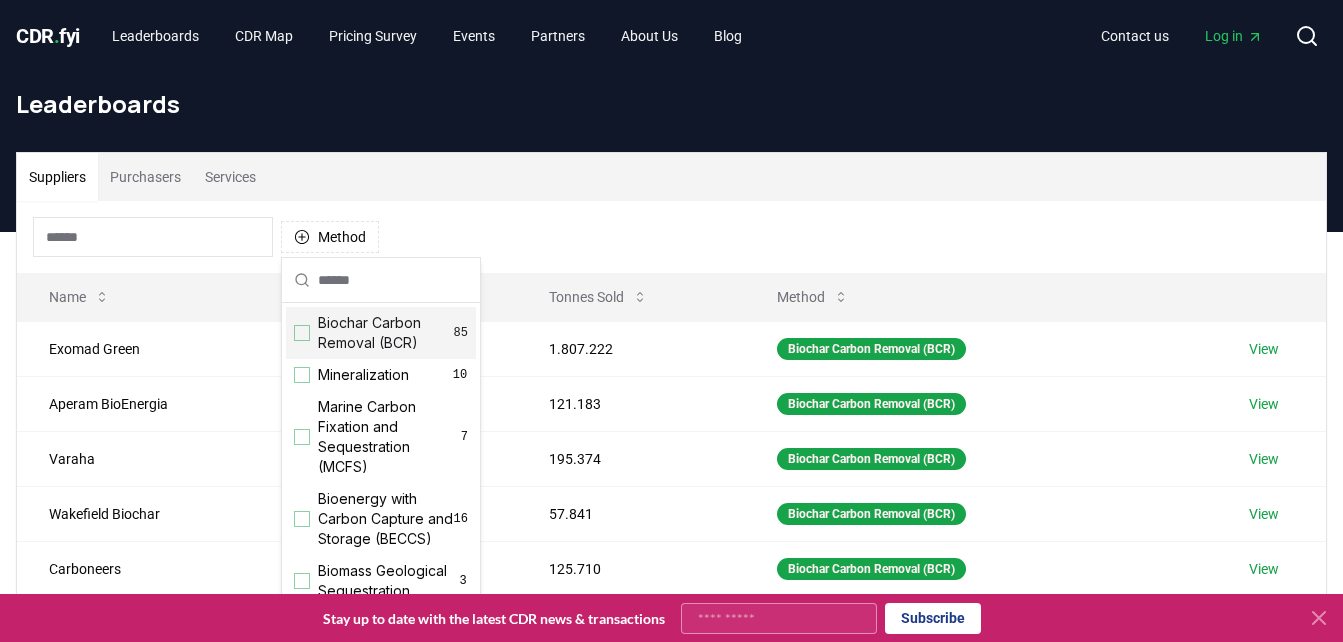click on "Biochar Carbon Removal (BCR)" at bounding box center (386, 333) 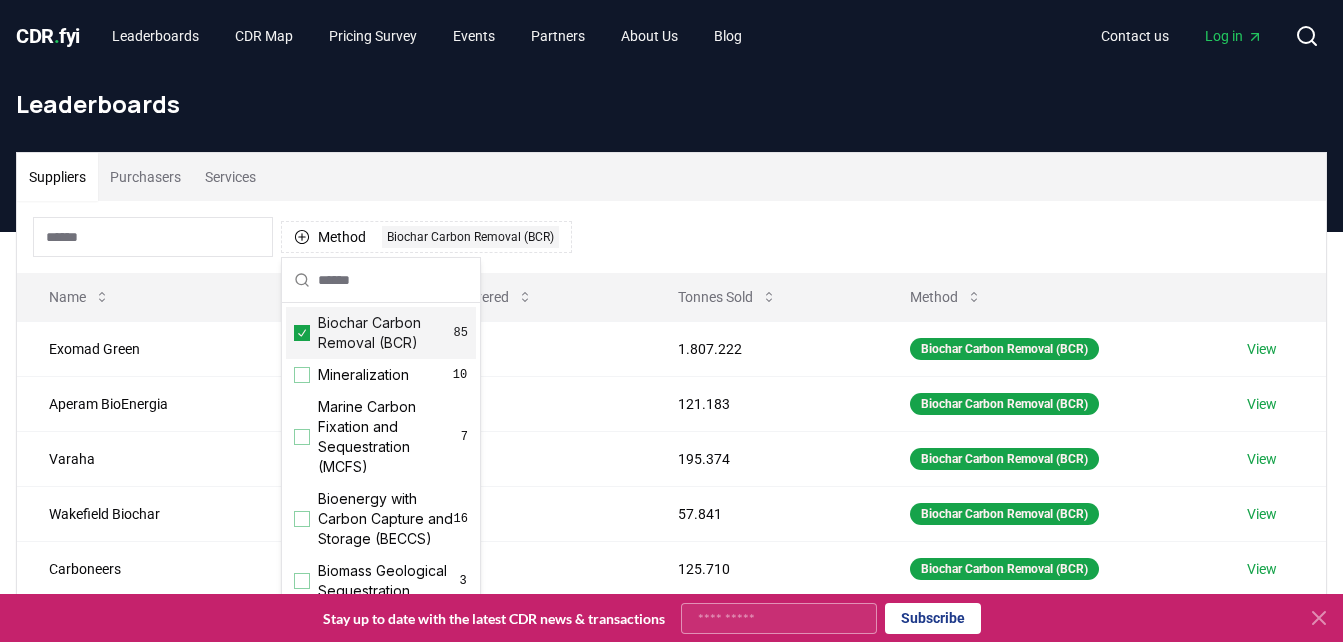 click on "Biochar Carbon Removal (BCR)" at bounding box center [386, 333] 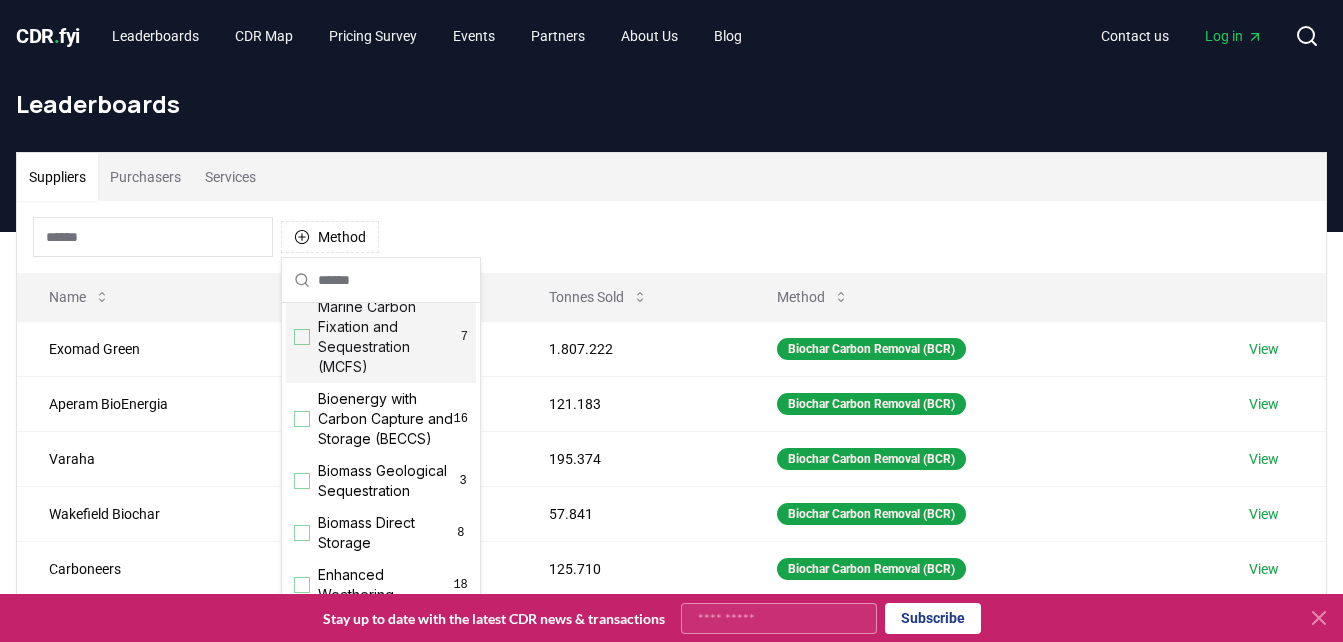 scroll, scrollTop: 200, scrollLeft: 0, axis: vertical 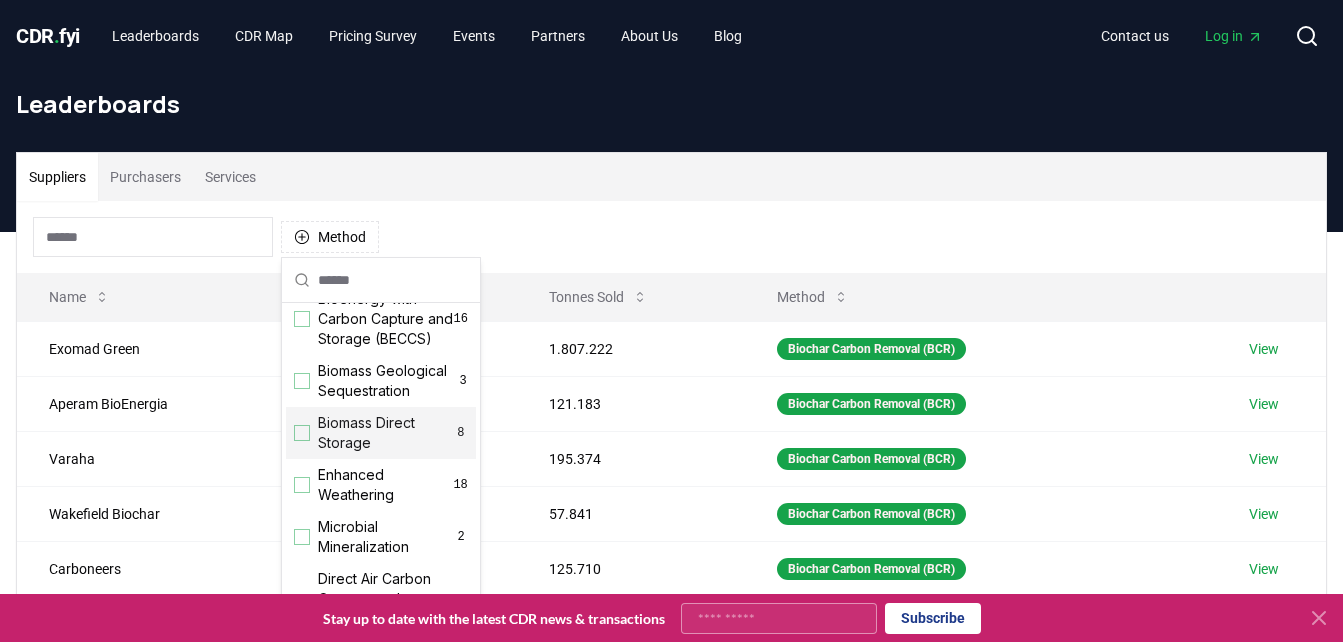 click on "Biomass Direct Storage" at bounding box center (386, 433) 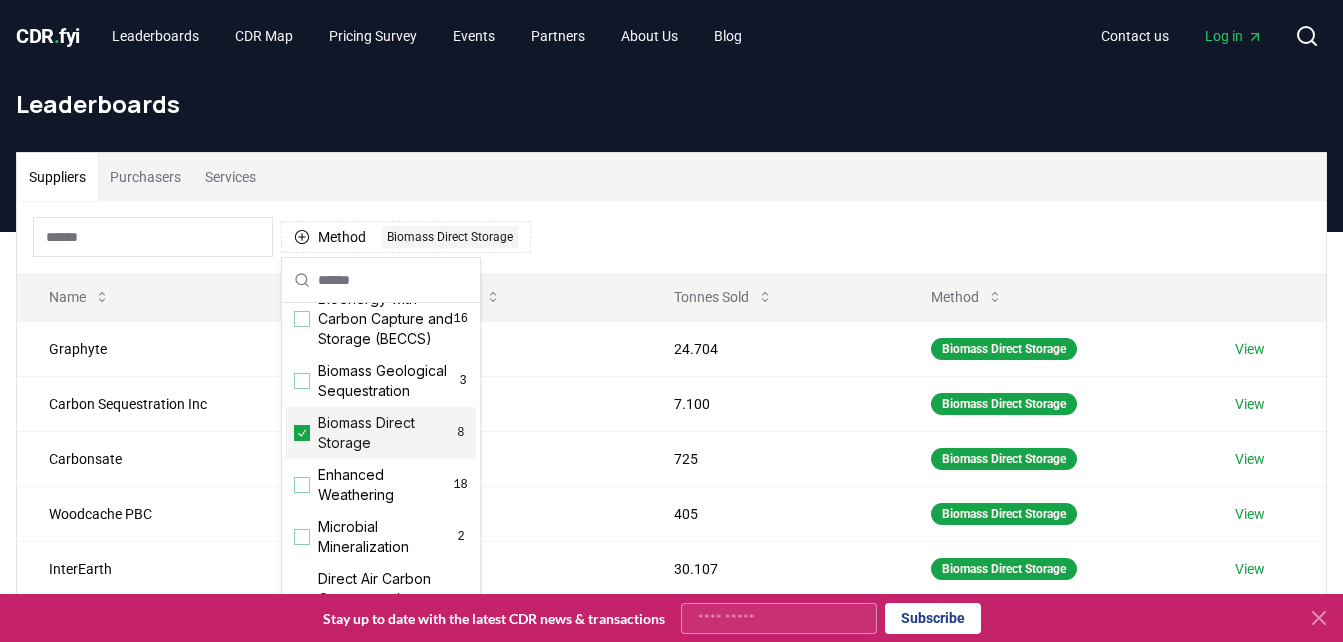 click on "Method 1 Biomass Direct Storage" at bounding box center (671, 237) 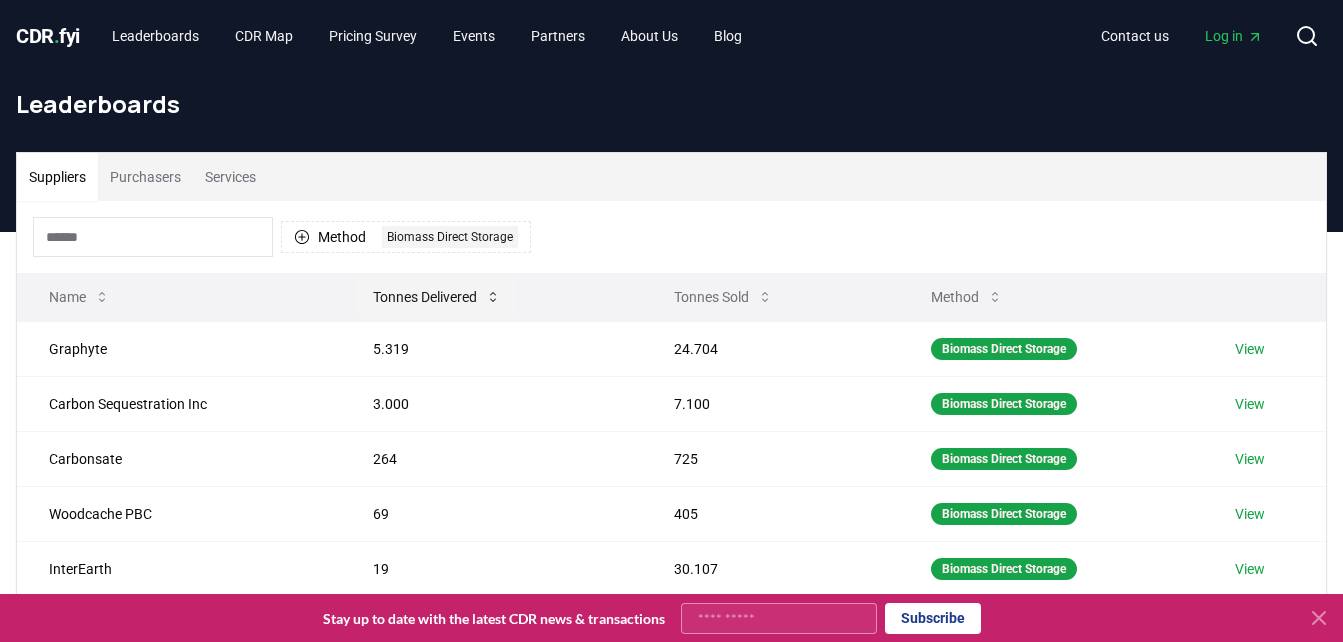 click on "Tonnes Delivered" at bounding box center (437, 297) 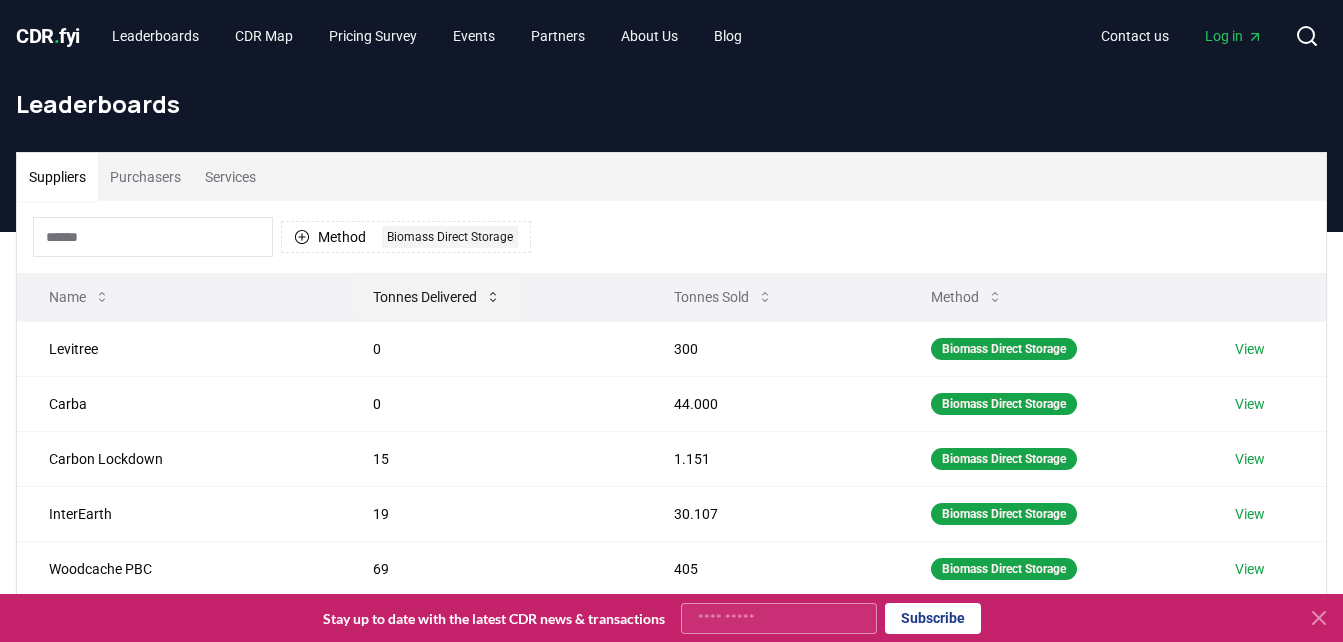 click on "Tonnes Delivered" at bounding box center [437, 297] 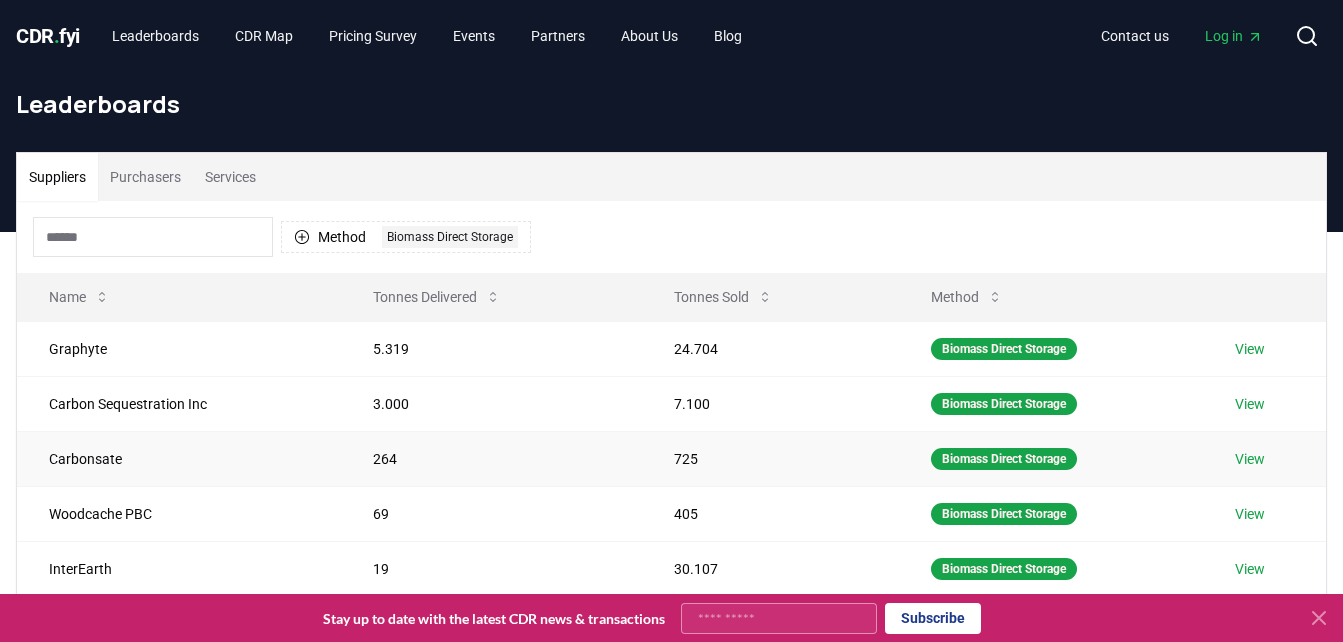 click on "View" at bounding box center [1250, 459] 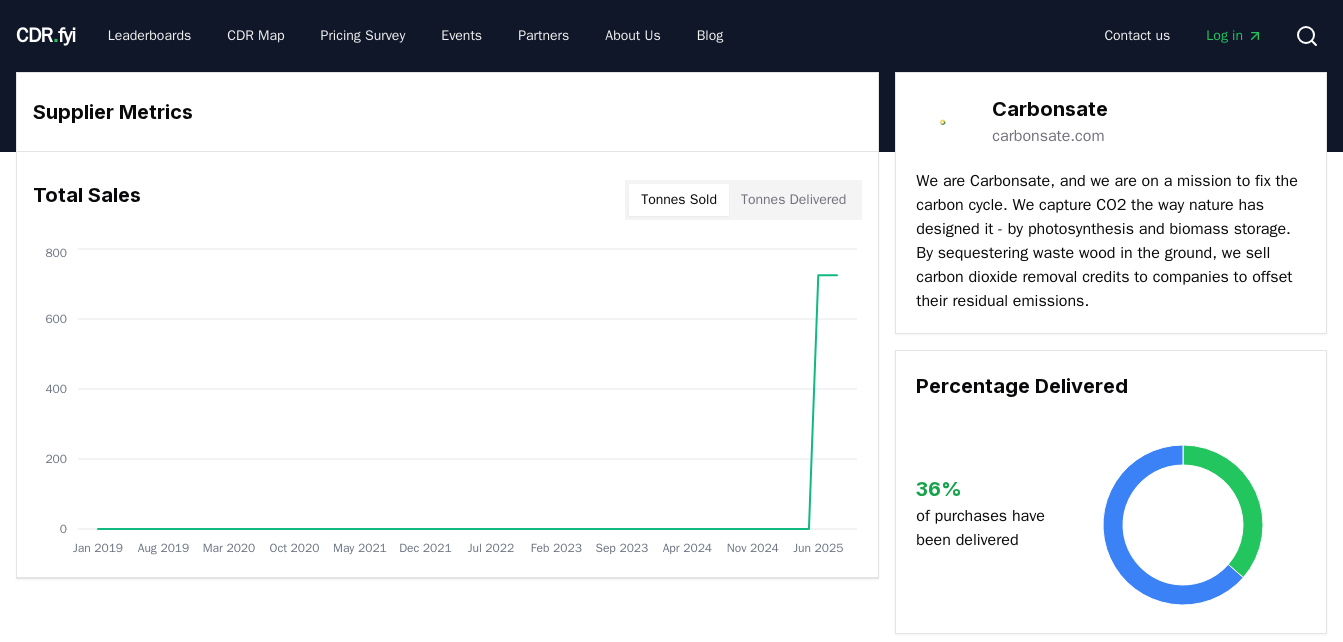 scroll, scrollTop: 0, scrollLeft: 0, axis: both 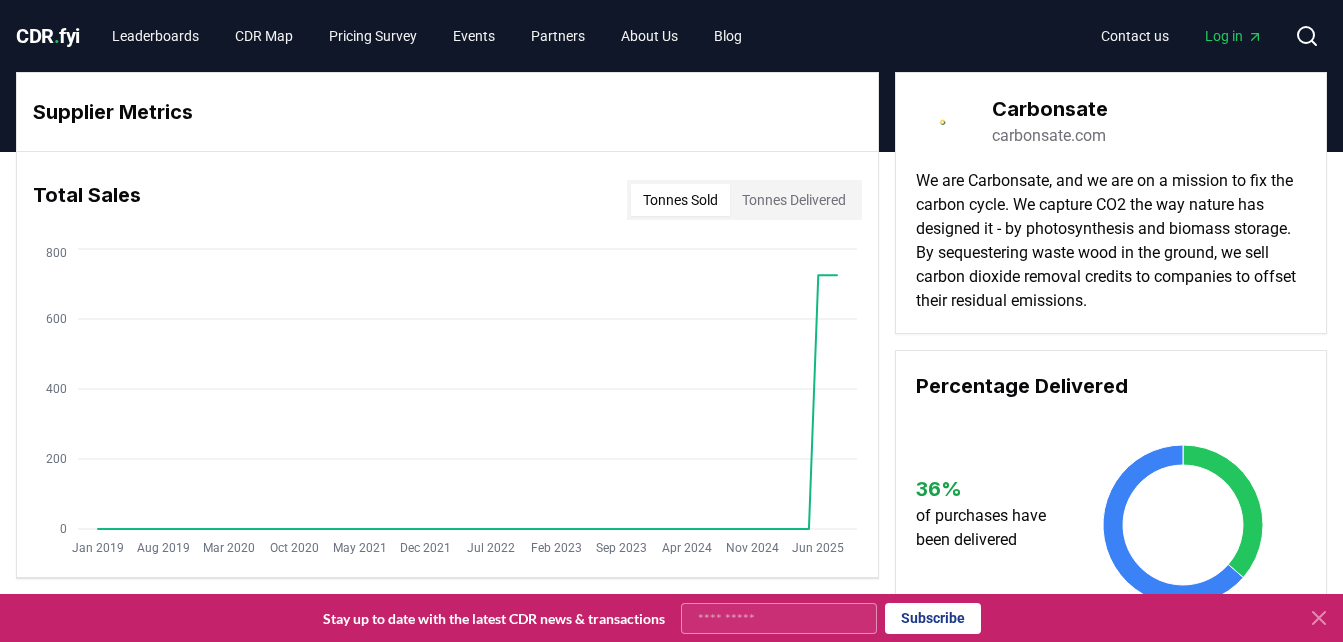 click on "carbonsate.com" at bounding box center (1049, 136) 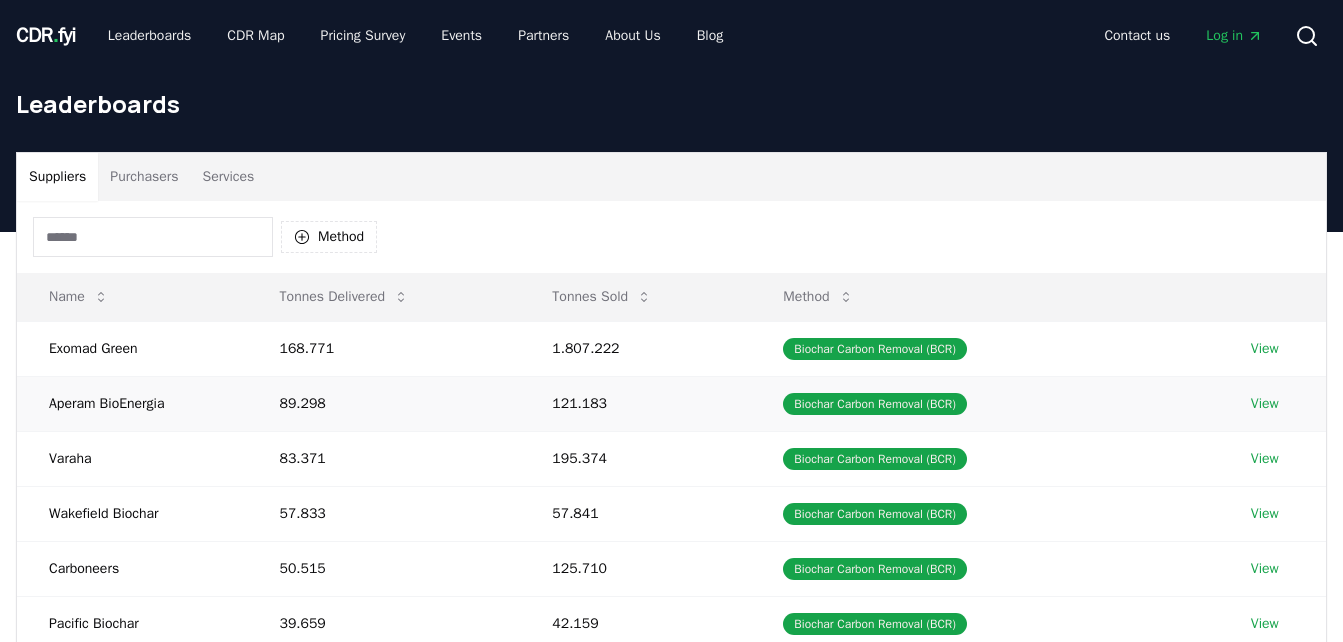 scroll, scrollTop: 0, scrollLeft: 0, axis: both 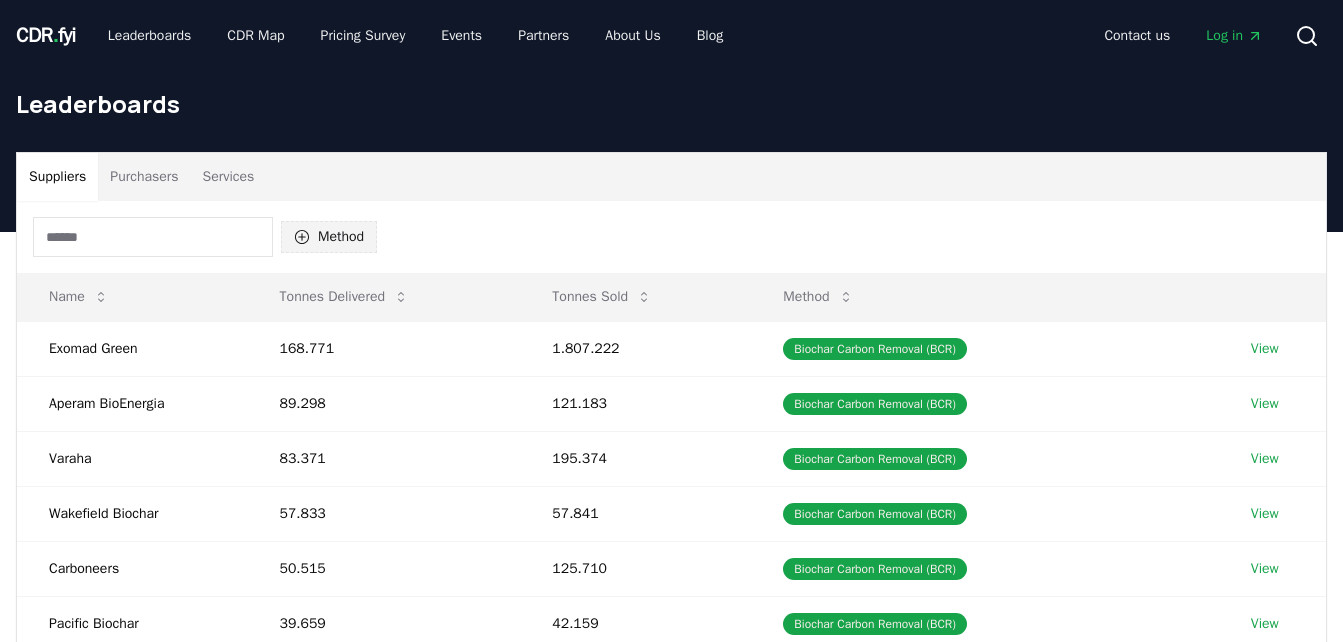 click on "Method" at bounding box center (329, 237) 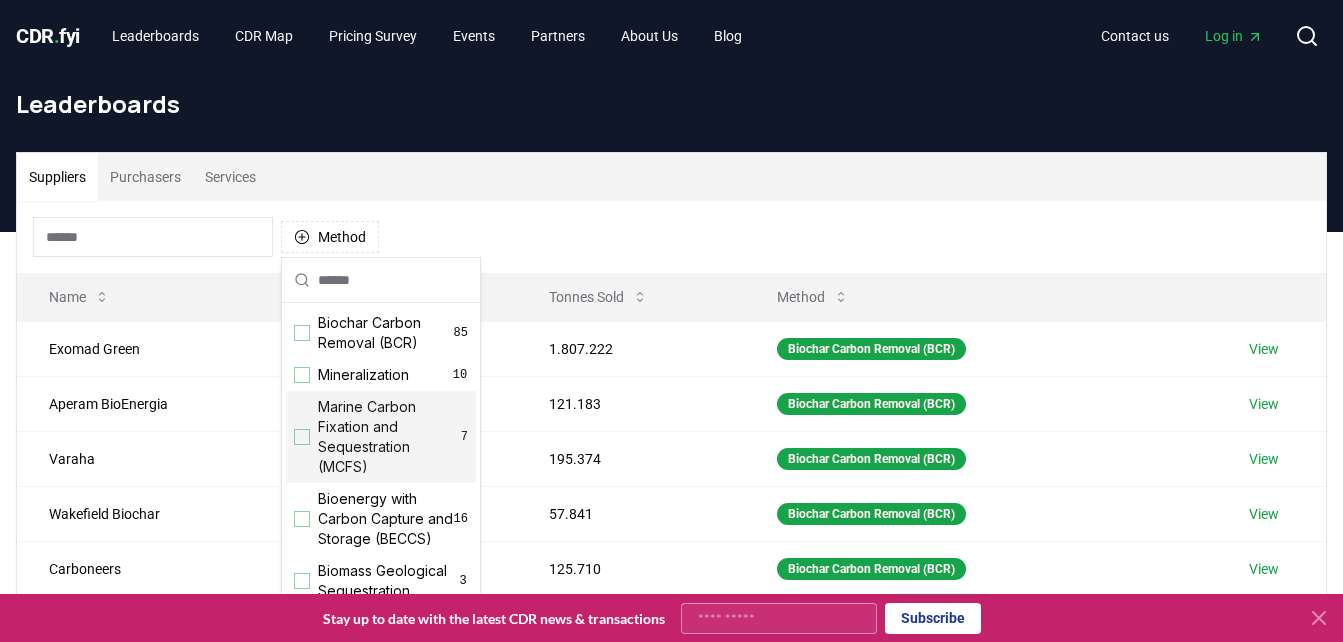 click 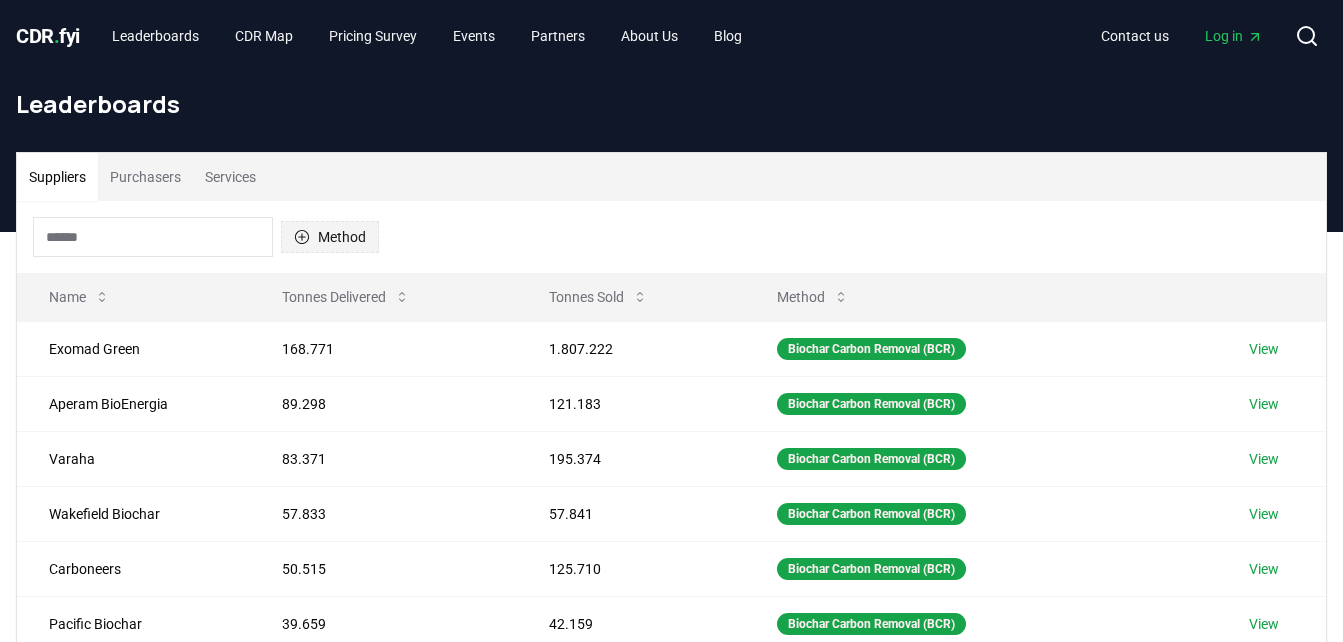 click on "Method" at bounding box center (330, 237) 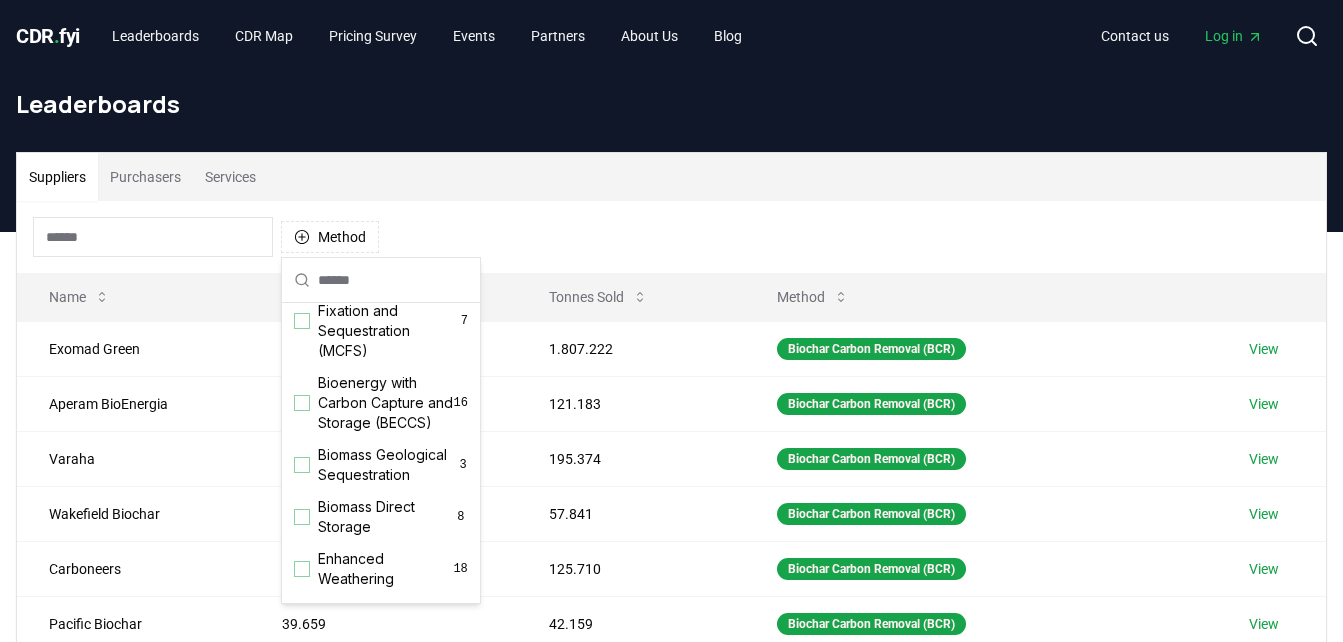 scroll, scrollTop: 123, scrollLeft: 0, axis: vertical 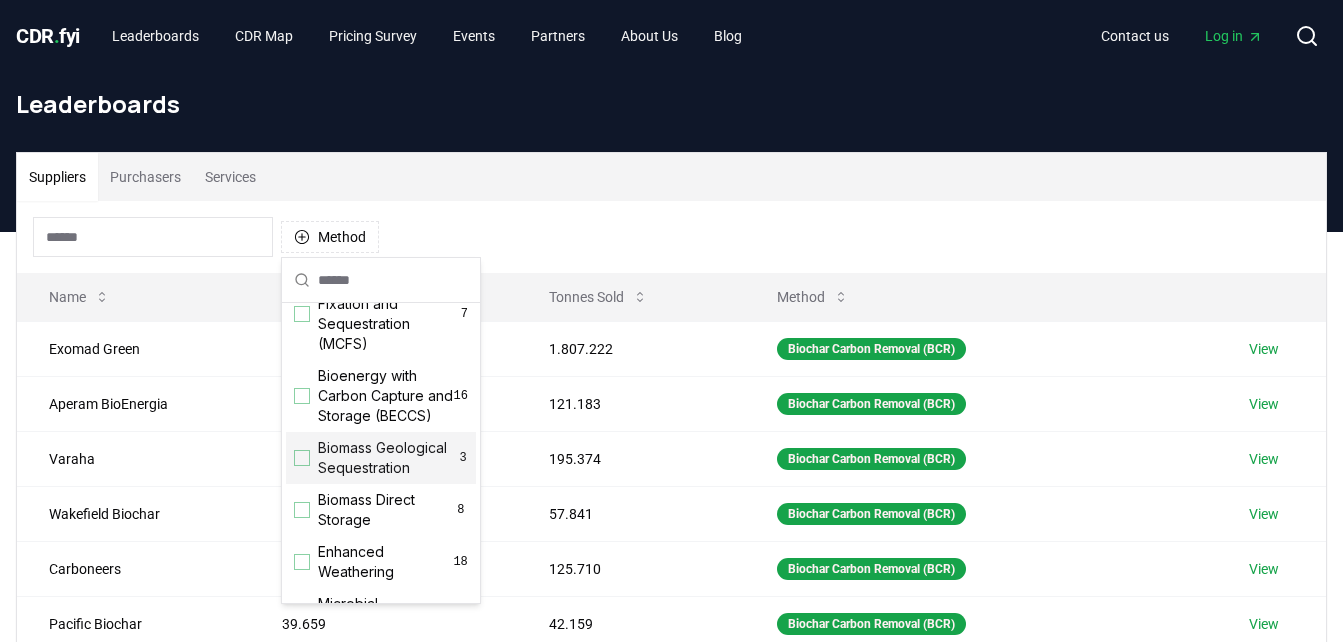 click on "Biomass Geological Sequestration" at bounding box center (388, 458) 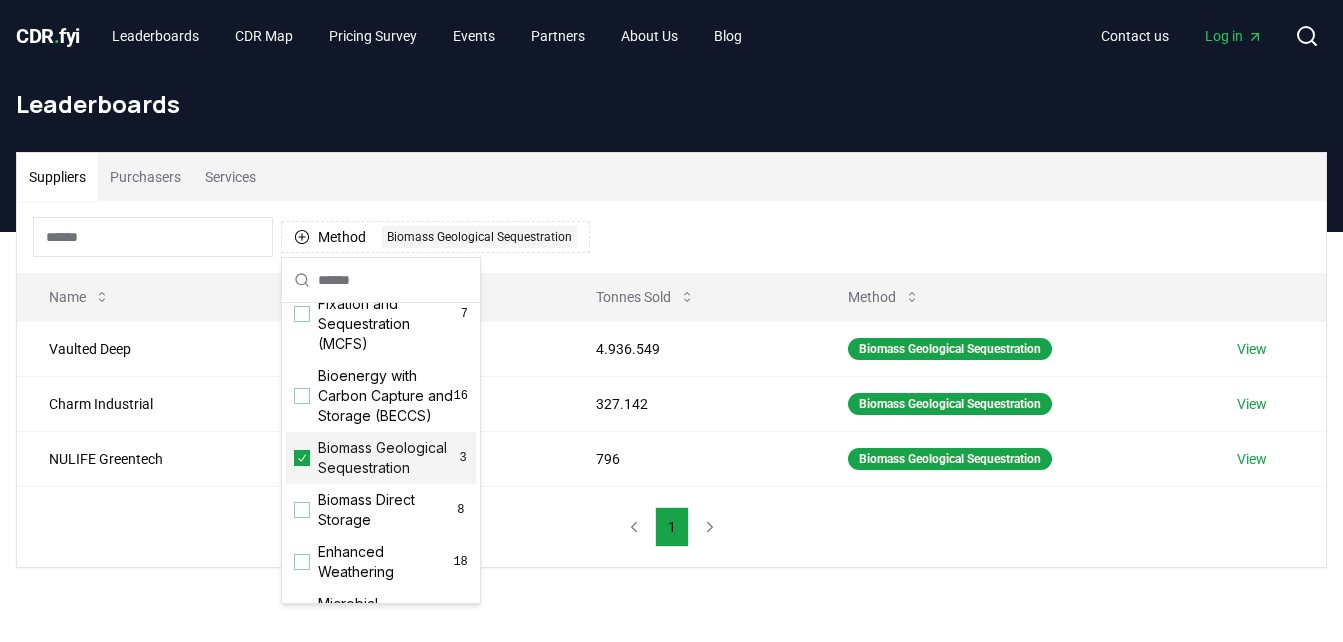 click on "Method 1 Biomass Geological Sequestration" at bounding box center [671, 237] 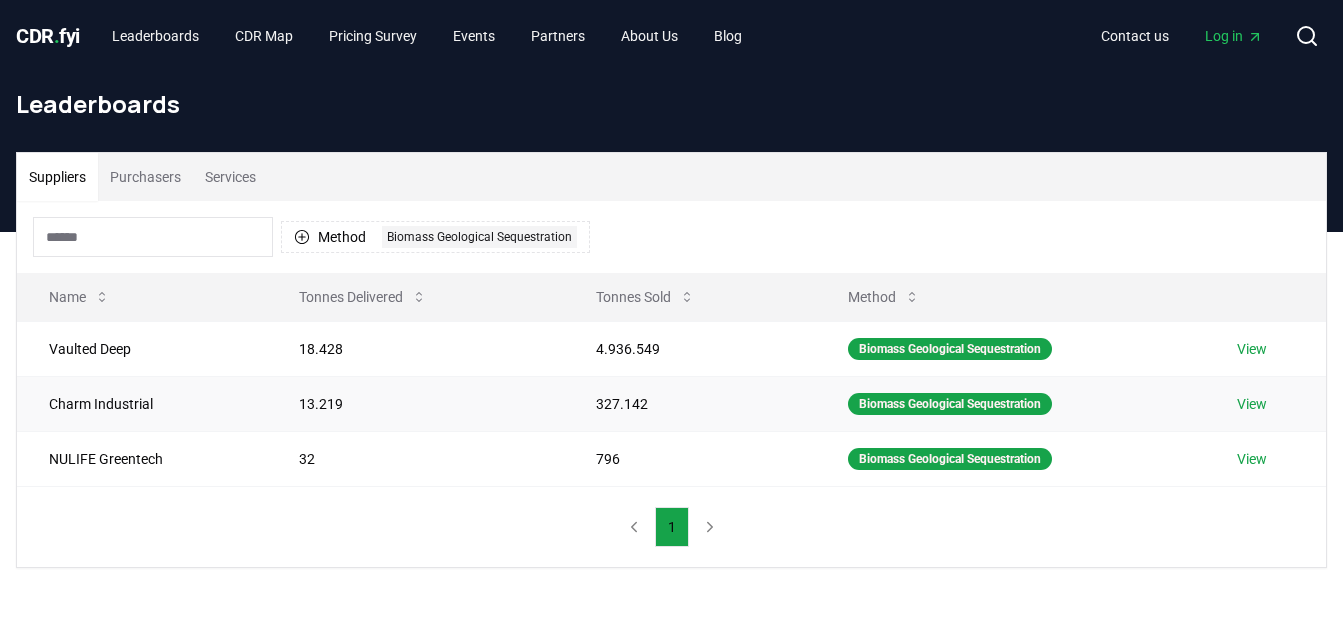 click on "View" at bounding box center (1252, 404) 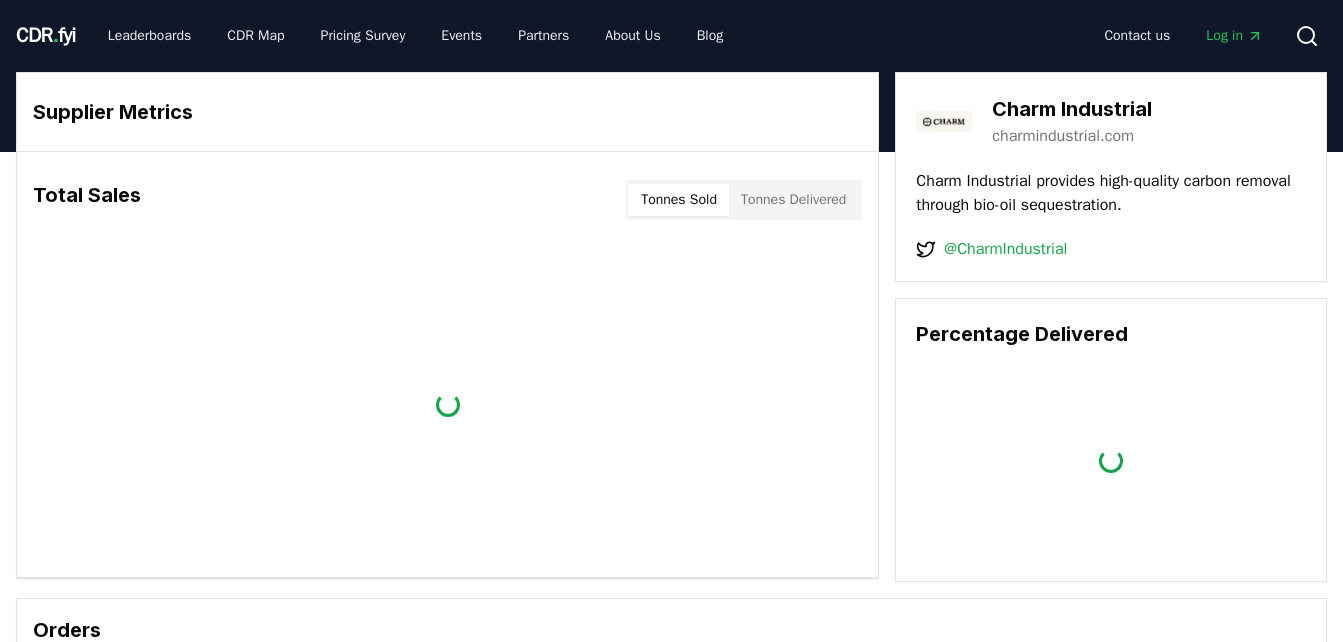scroll, scrollTop: 0, scrollLeft: 0, axis: both 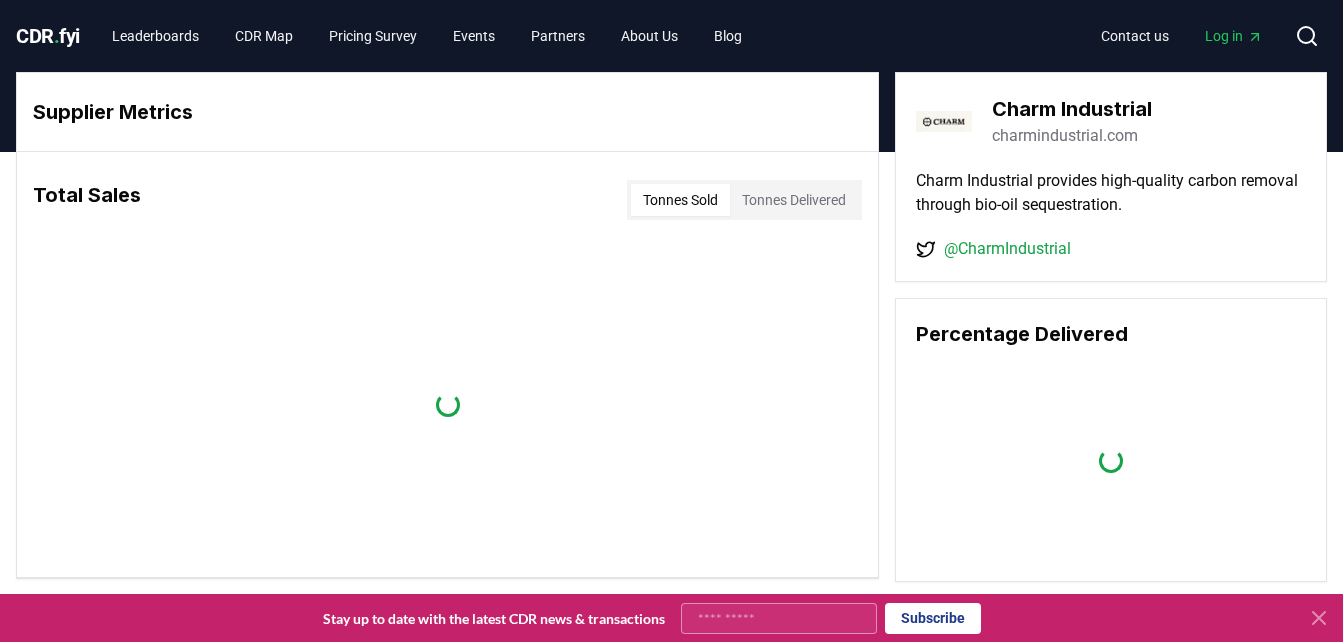 click on "charmindustrial.com" at bounding box center [1065, 136] 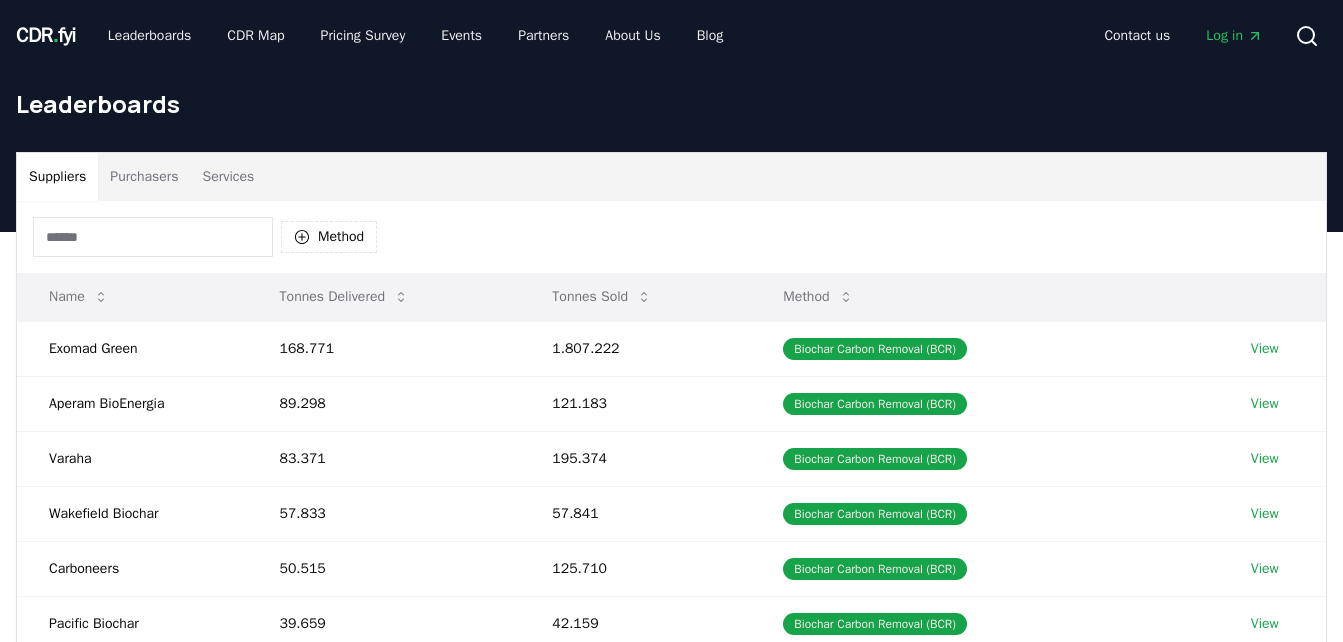 scroll, scrollTop: 0, scrollLeft: 0, axis: both 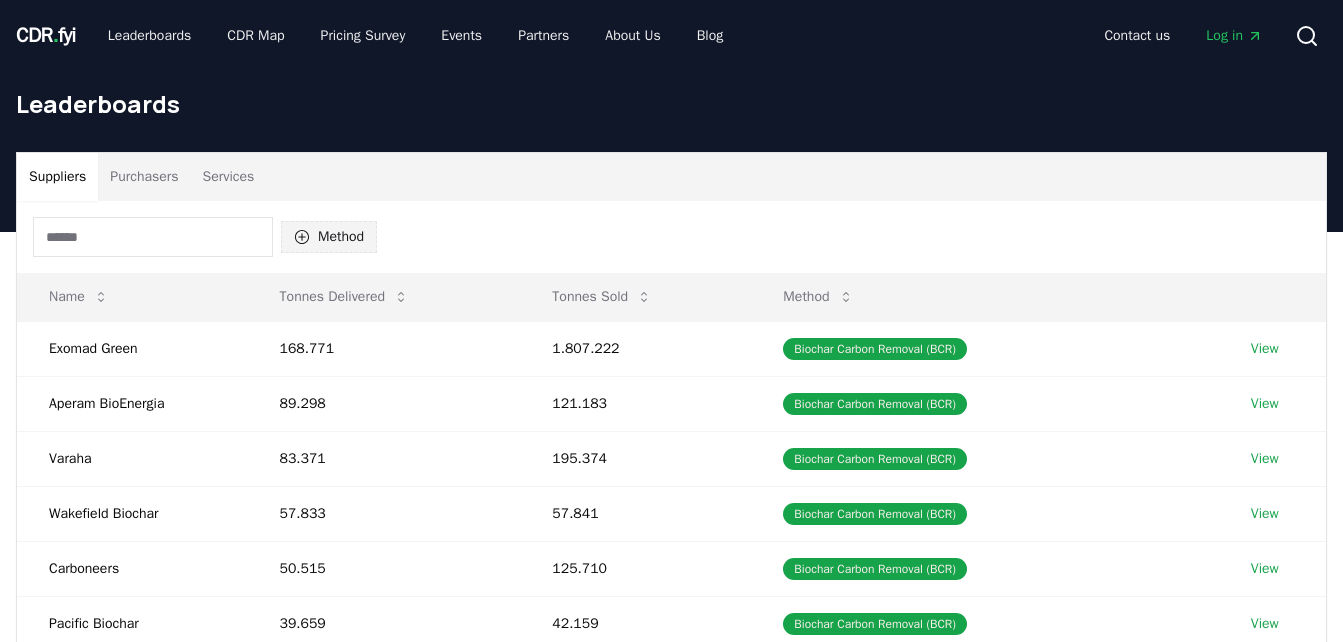 click on "Method" at bounding box center [329, 237] 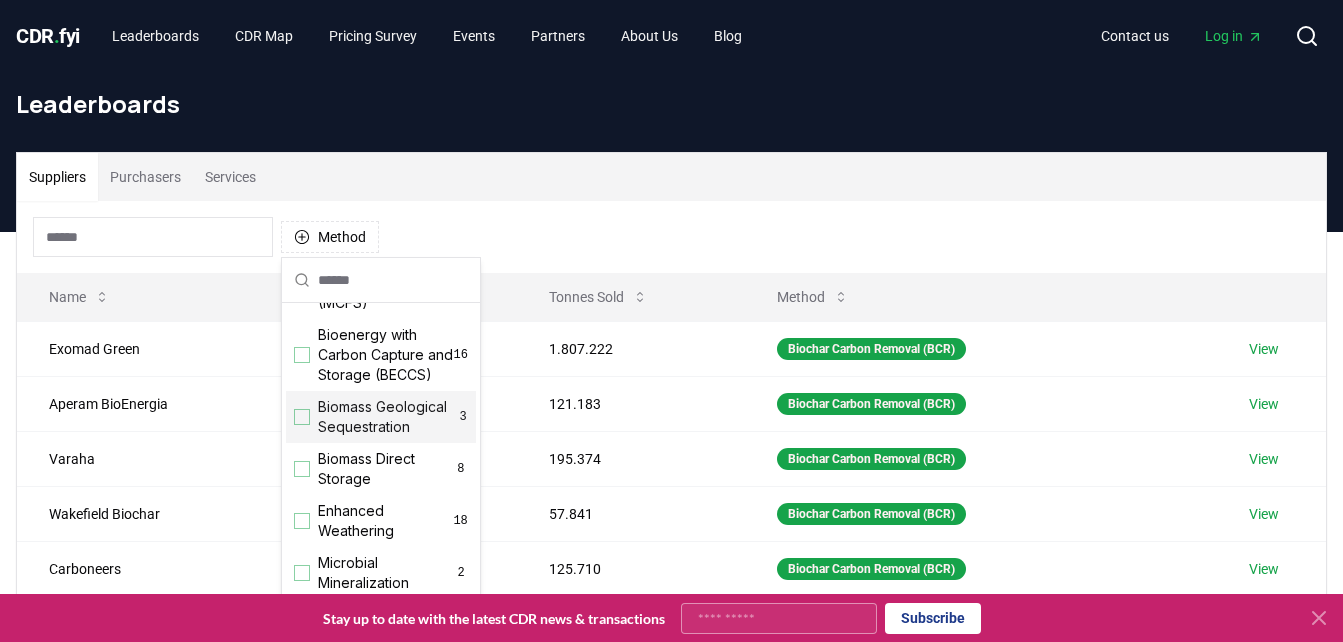 scroll, scrollTop: 200, scrollLeft: 0, axis: vertical 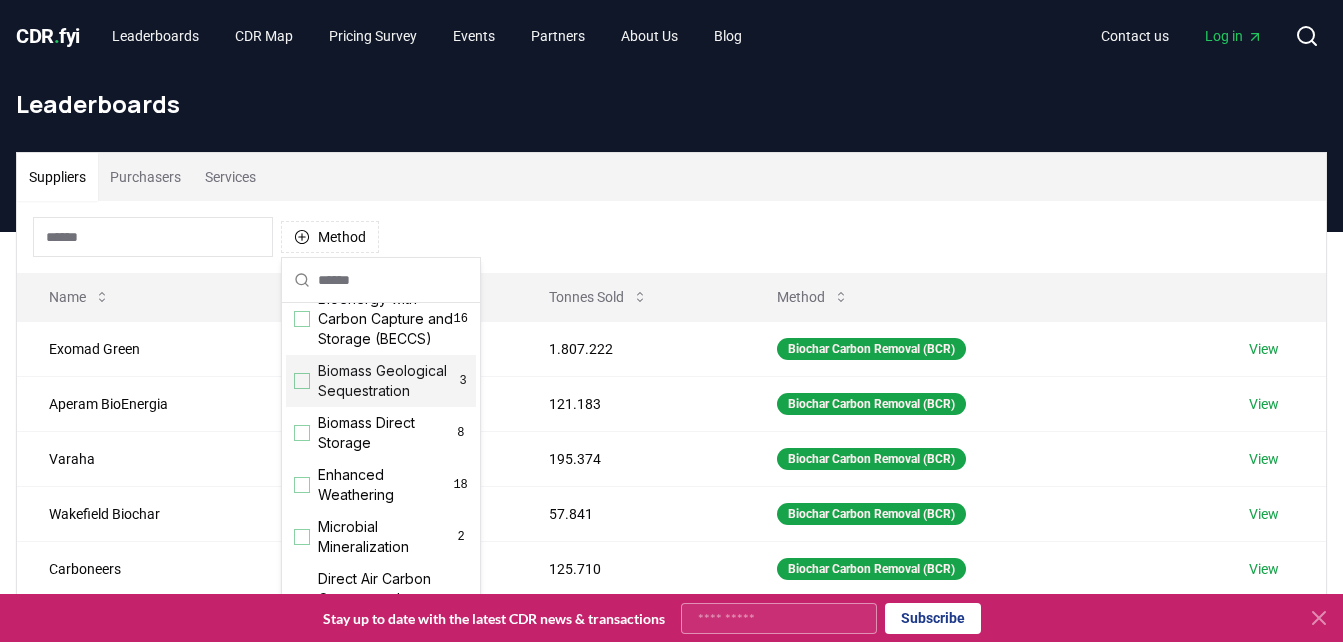 click on "Biomass Geological Sequestration" at bounding box center [388, 381] 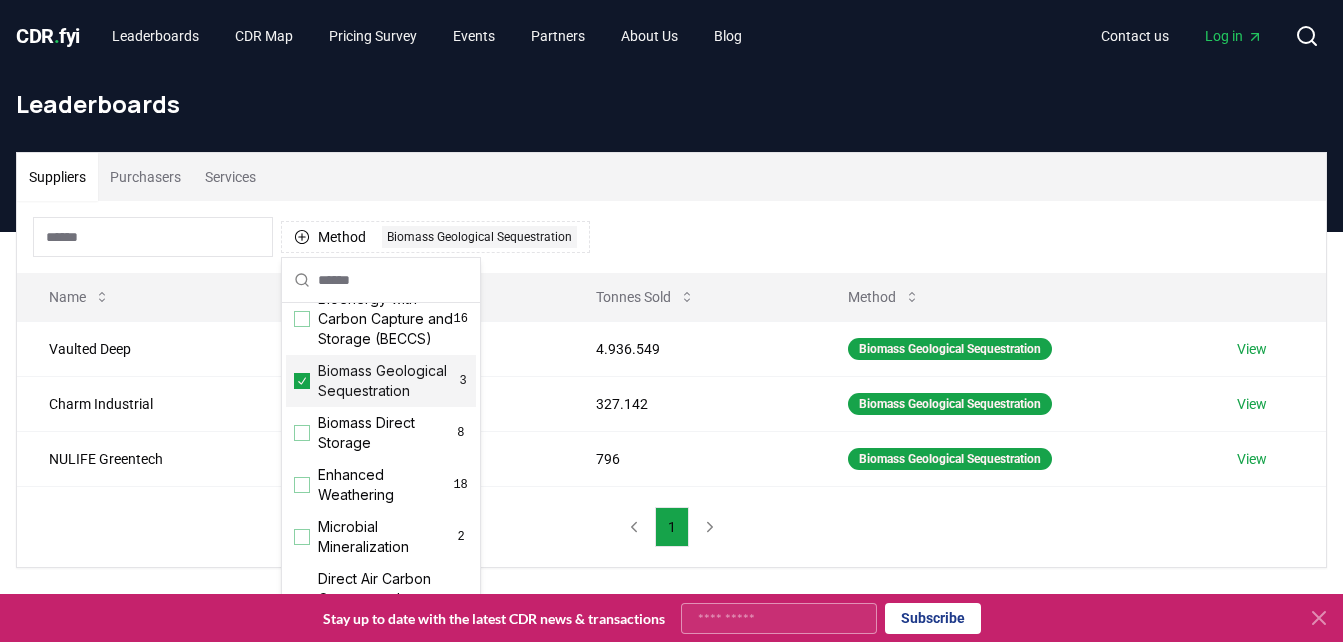 click 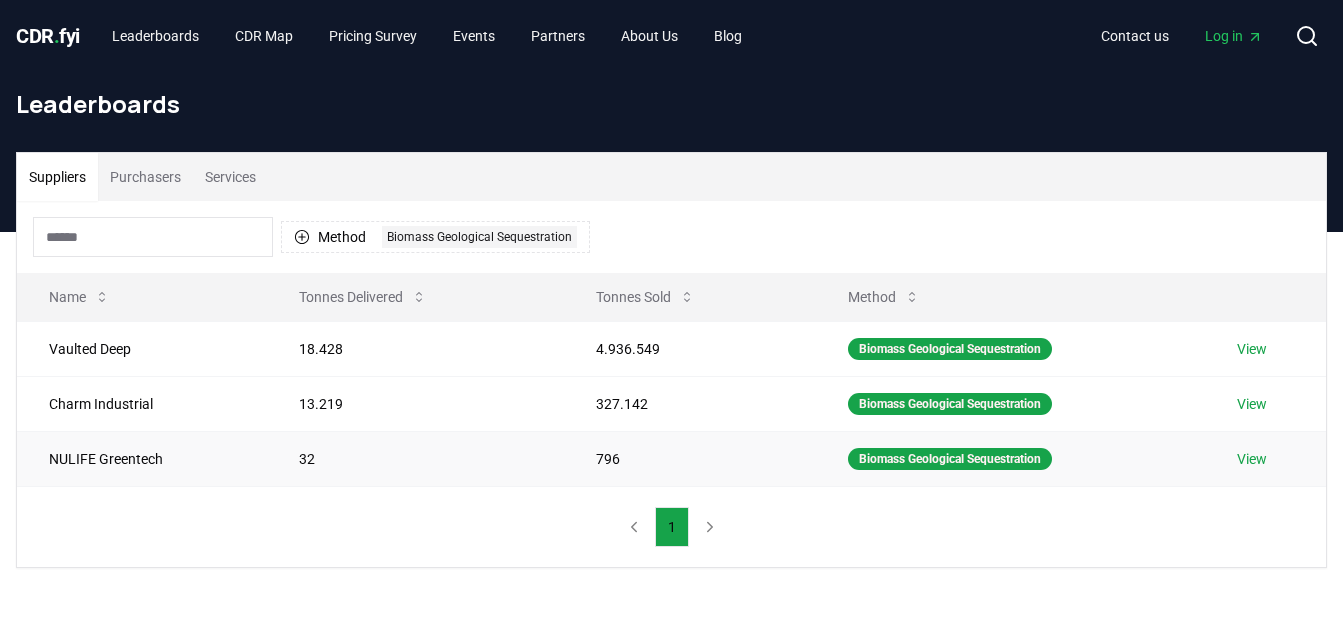 click on "View" at bounding box center [1252, 459] 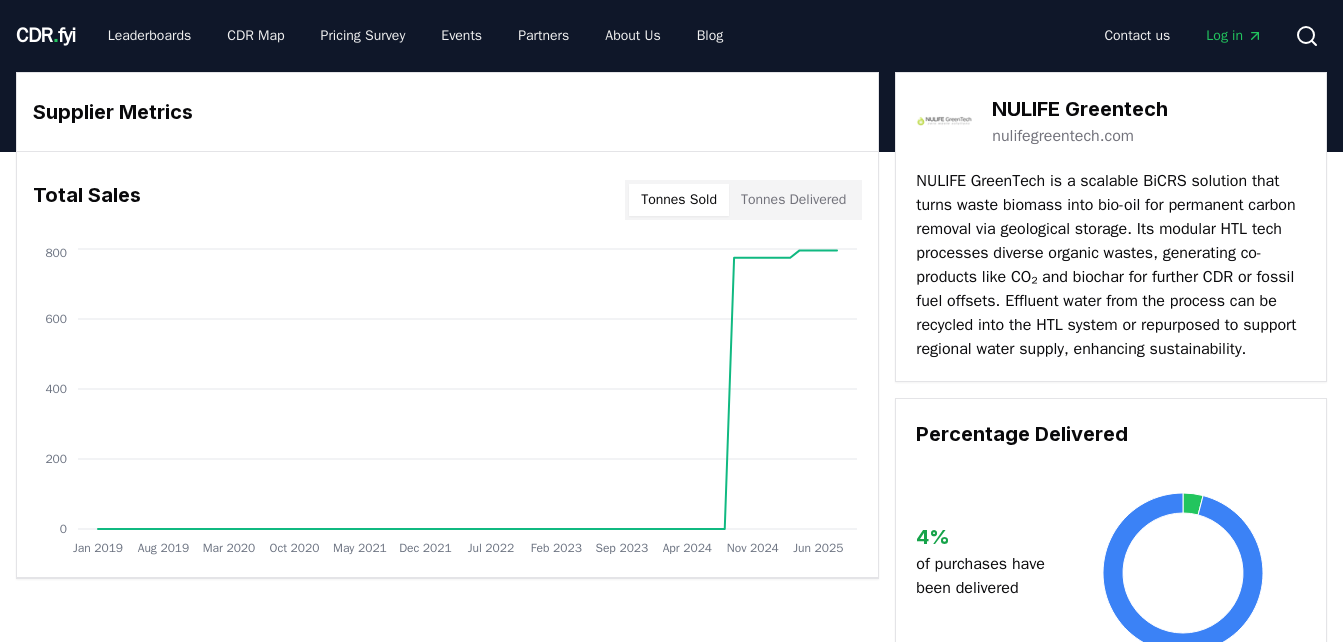 scroll, scrollTop: 0, scrollLeft: 0, axis: both 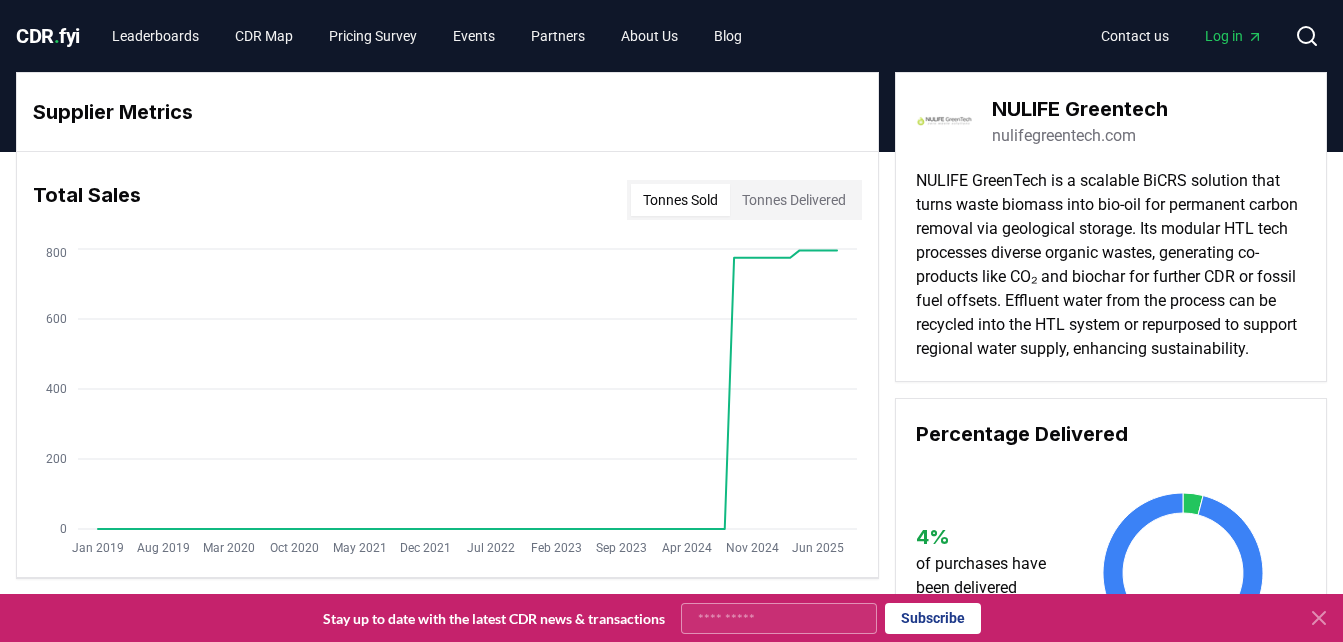 click on "nulifegreentech.com" at bounding box center (1064, 136) 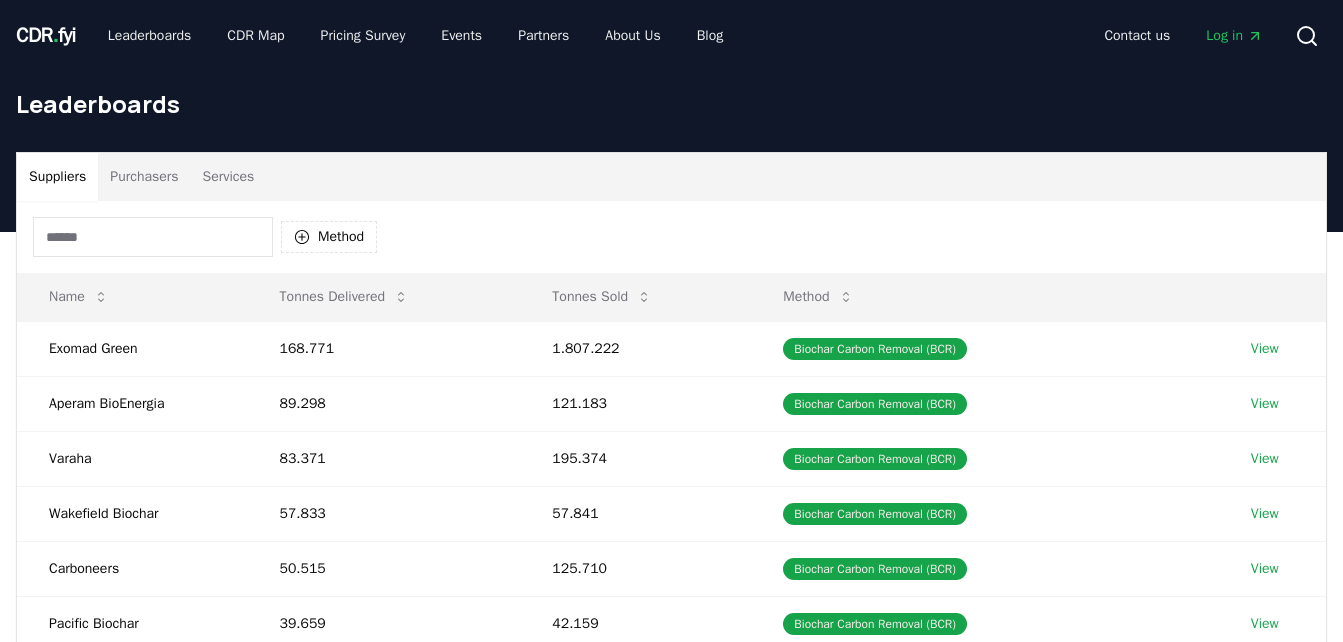 scroll, scrollTop: 0, scrollLeft: 0, axis: both 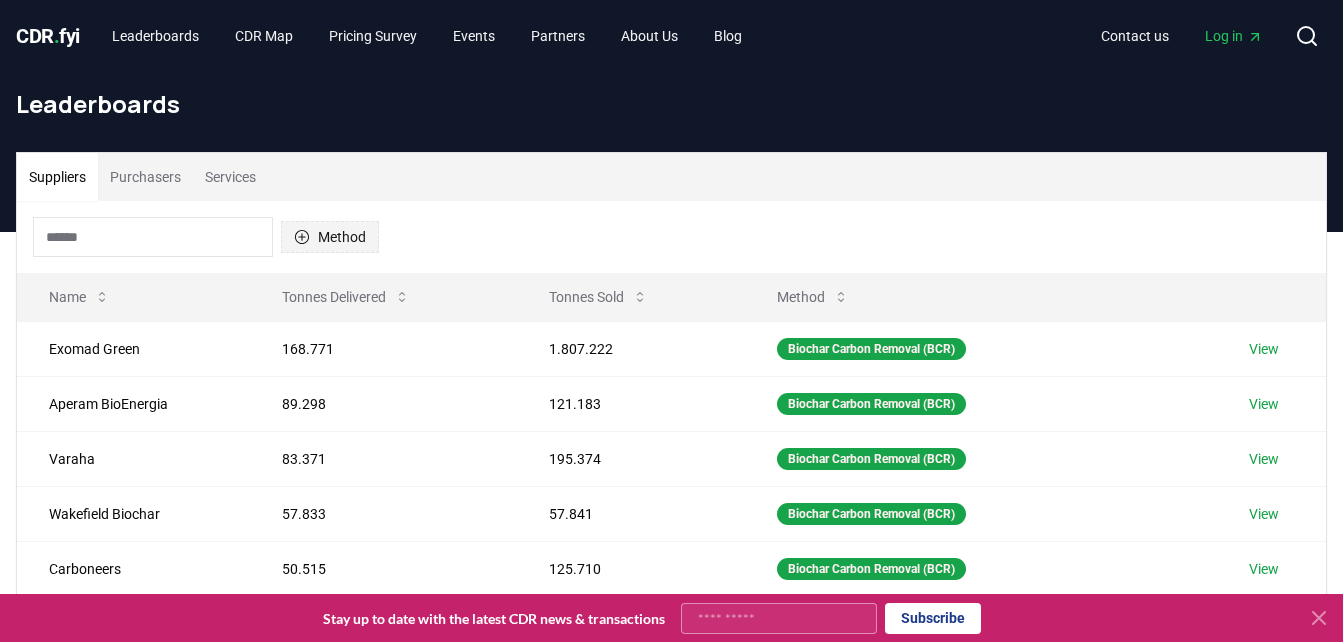 click on "Method" at bounding box center (330, 237) 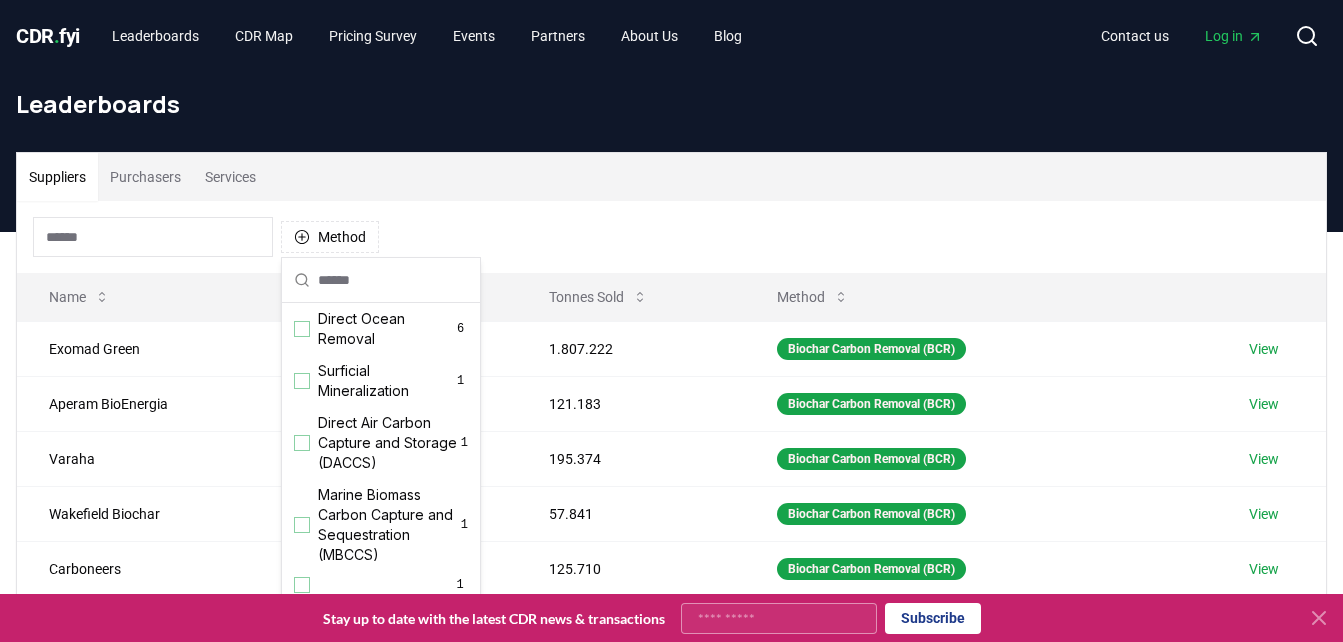 scroll, scrollTop: 644, scrollLeft: 0, axis: vertical 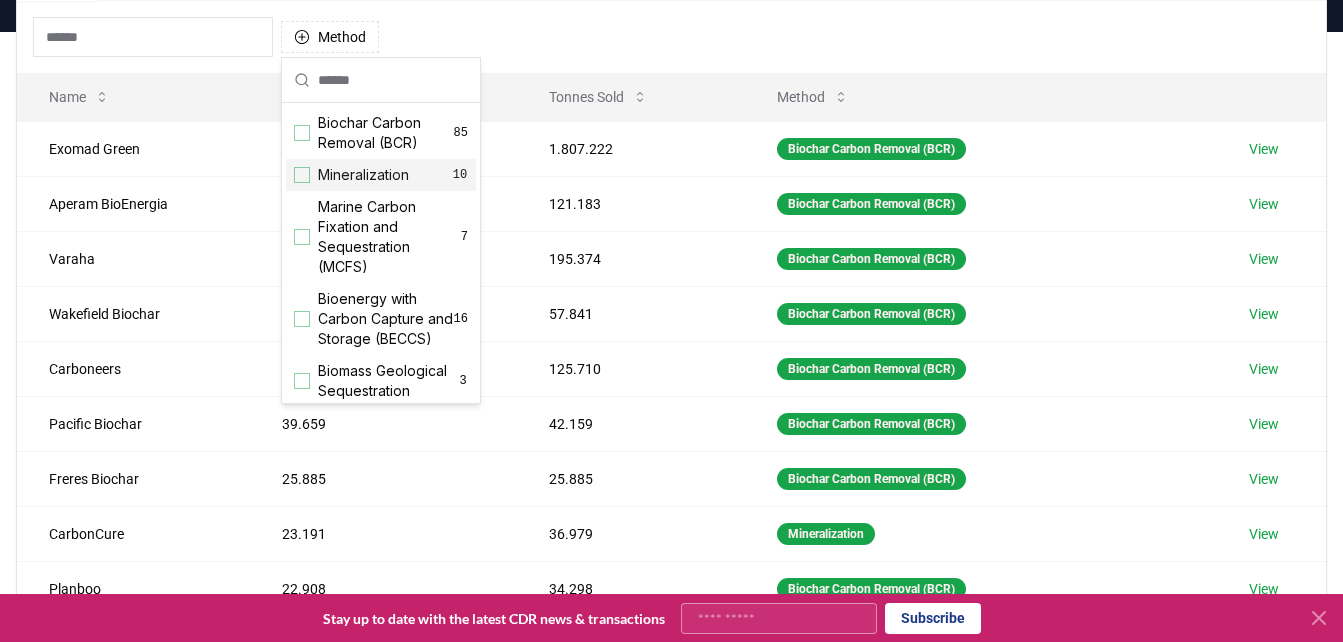 click on "Mineralization" at bounding box center [363, 175] 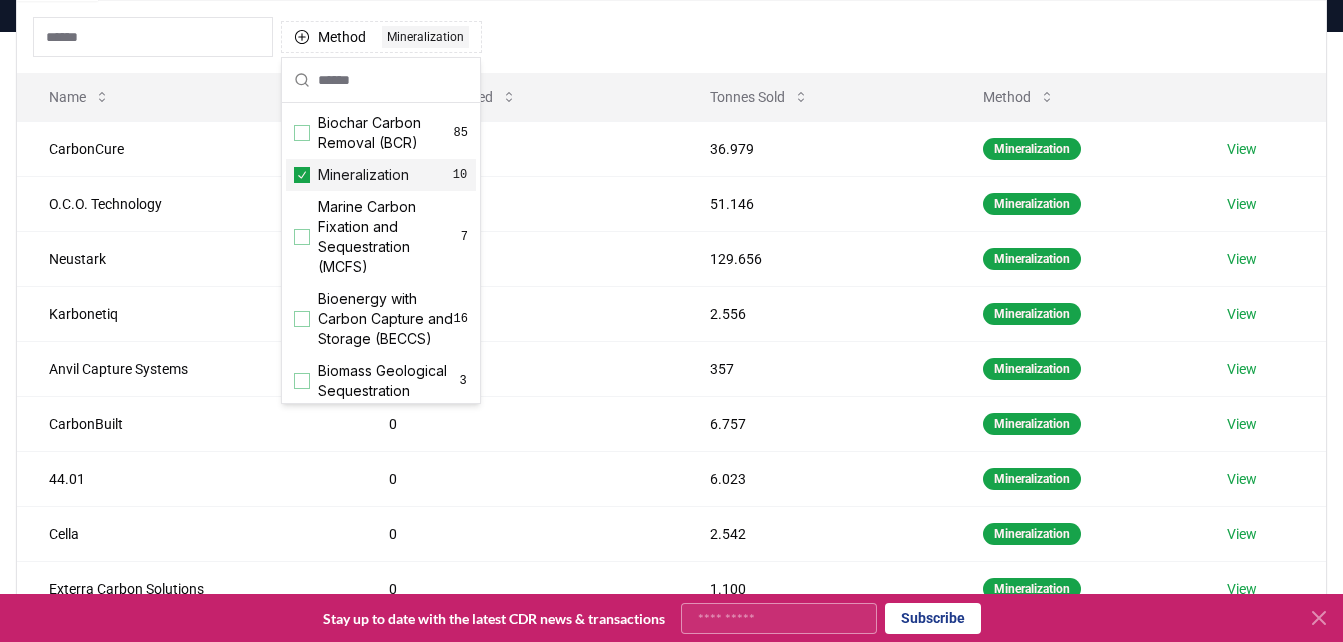 click on "Method 1 Mineralization" at bounding box center [671, 37] 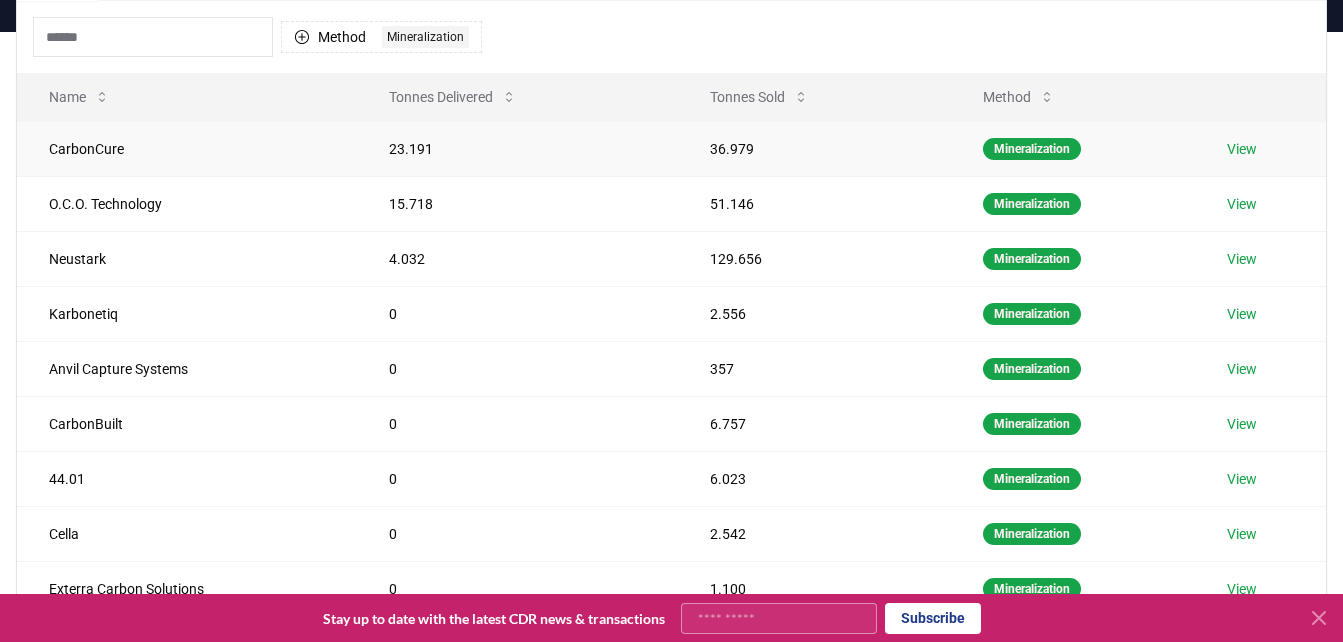 click on "View" at bounding box center (1242, 149) 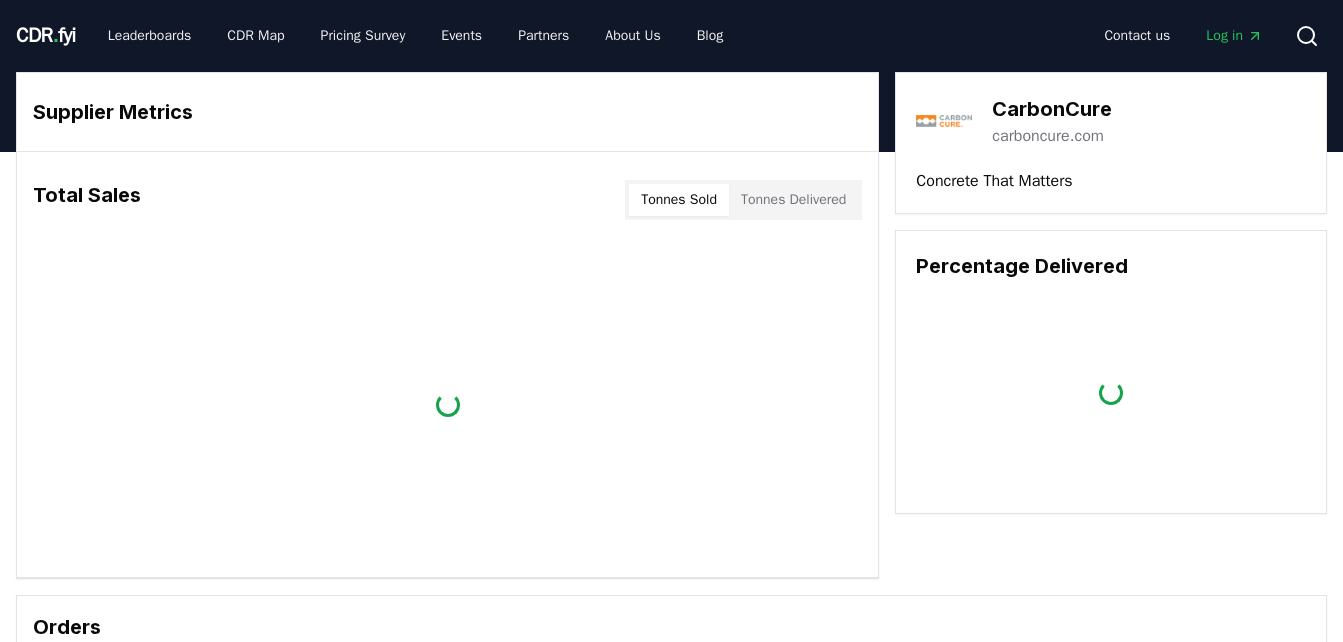 scroll, scrollTop: 0, scrollLeft: 0, axis: both 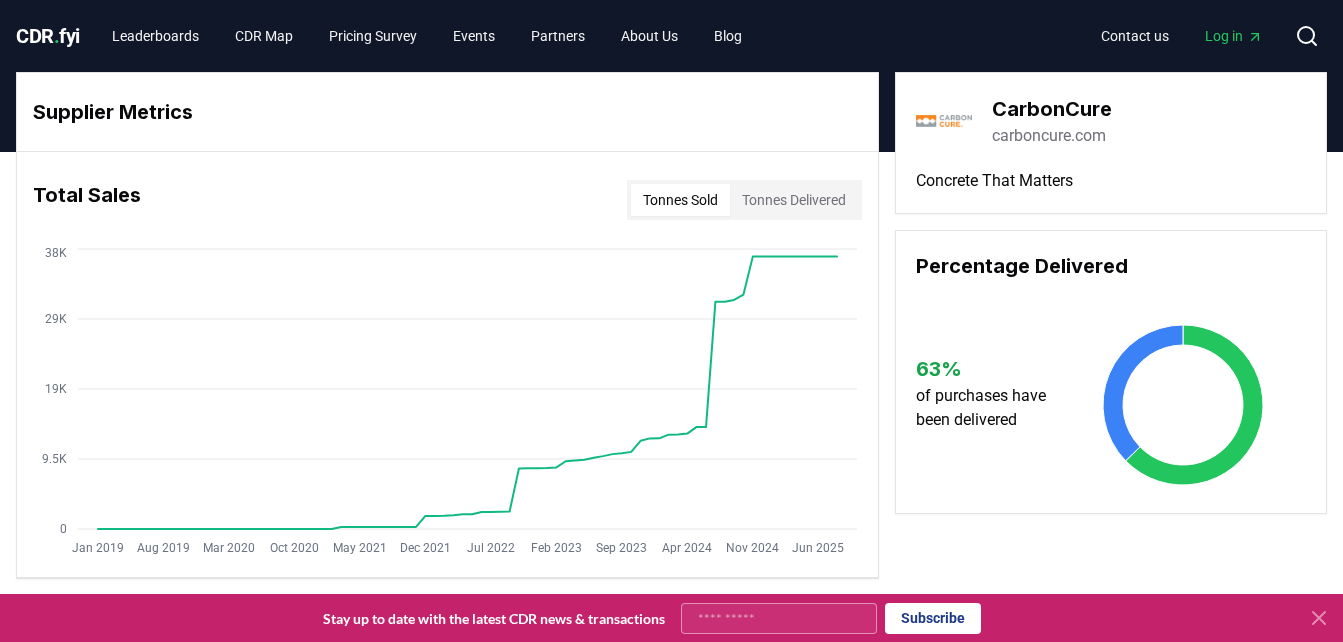 click on "carboncure.com" at bounding box center (1049, 136) 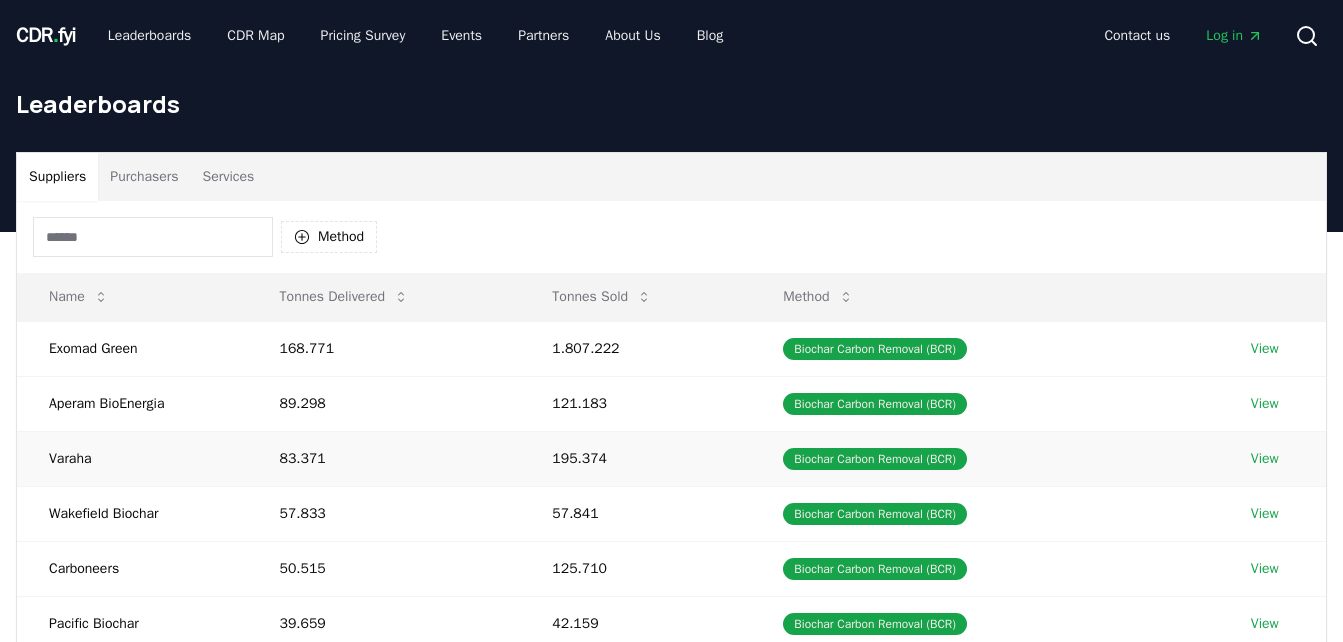 scroll, scrollTop: 200, scrollLeft: 0, axis: vertical 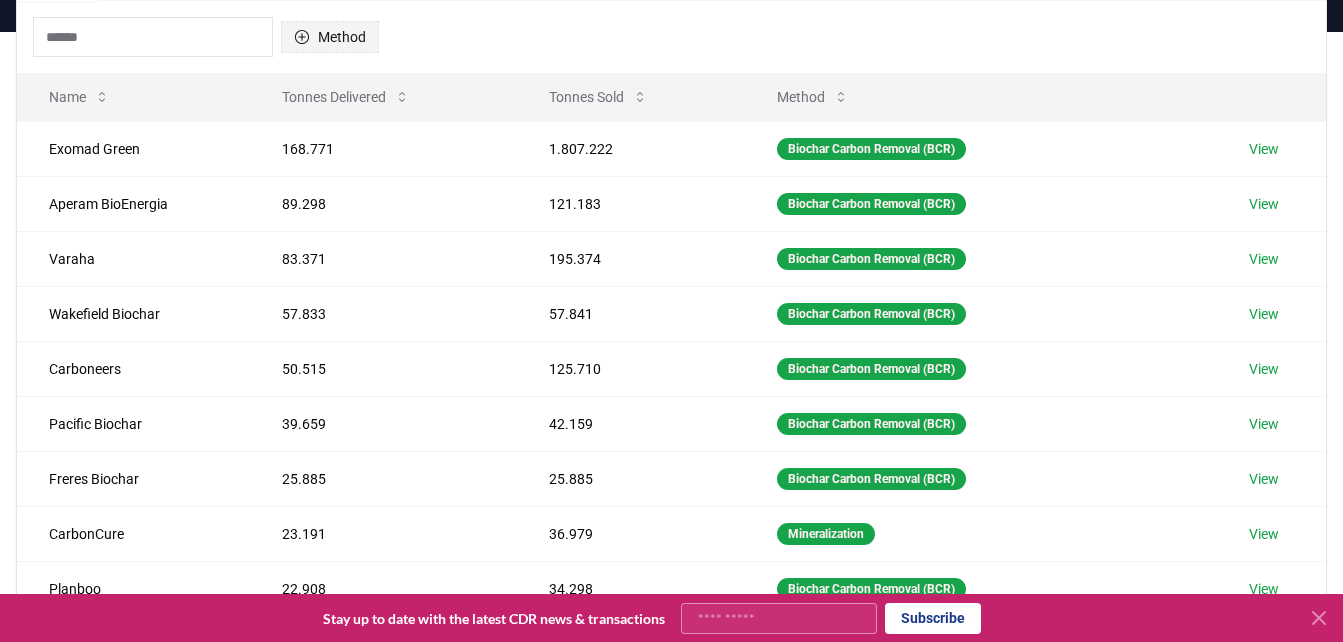 click on "Method" at bounding box center (330, 37) 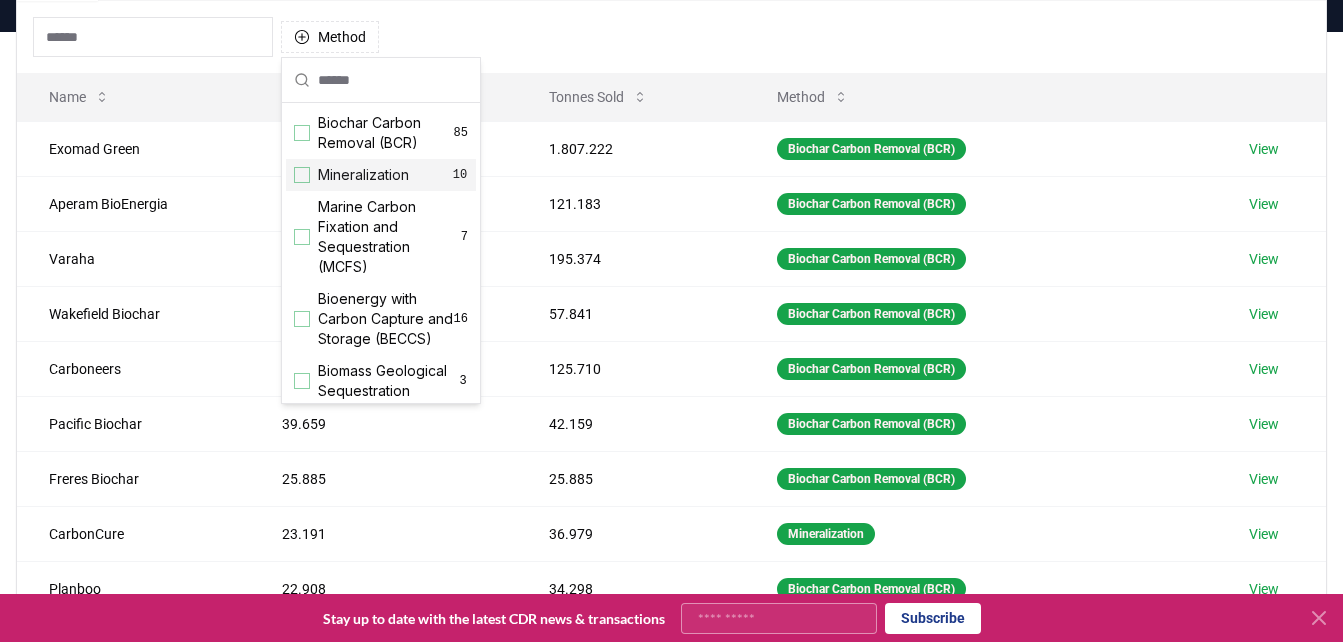 click on "Mineralization" at bounding box center (363, 175) 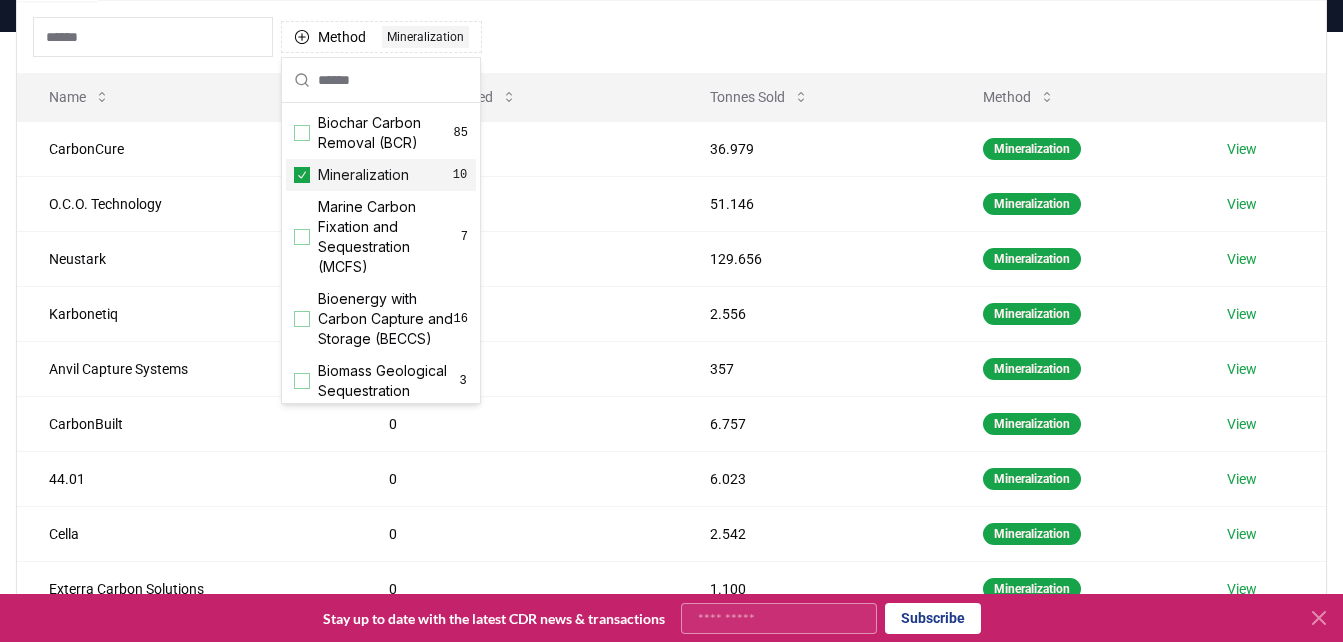 click on "Method 1 Mineralization" at bounding box center (671, 37) 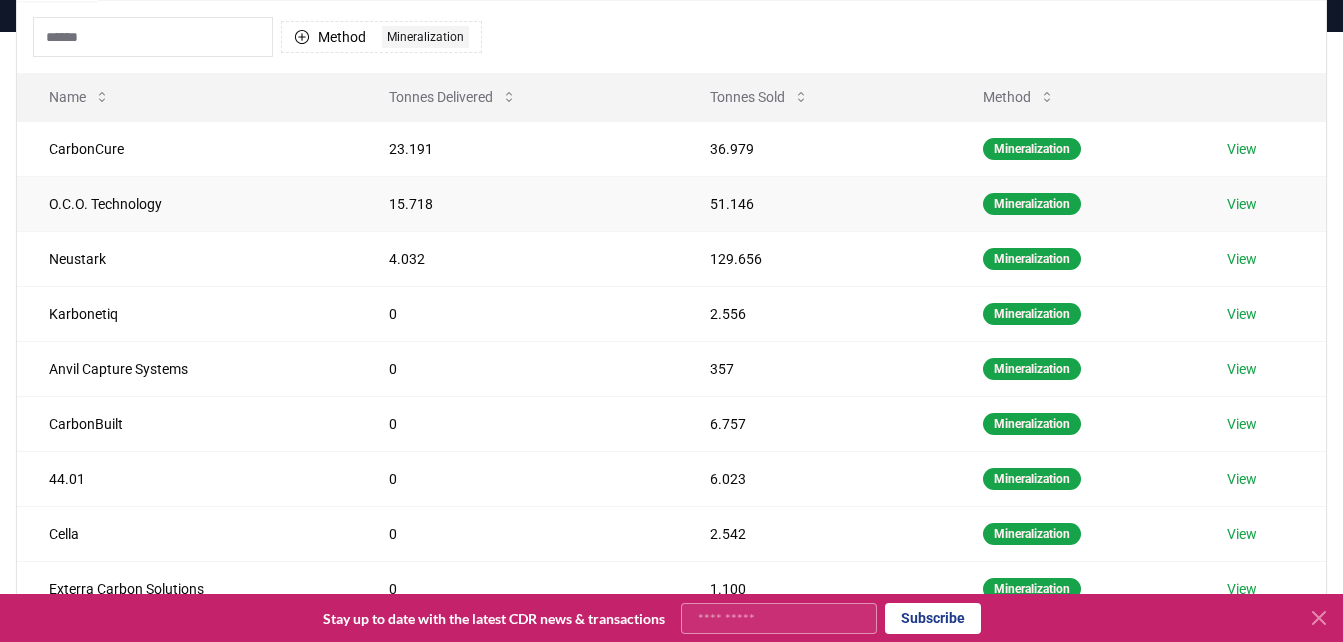 click on "View" at bounding box center (1242, 204) 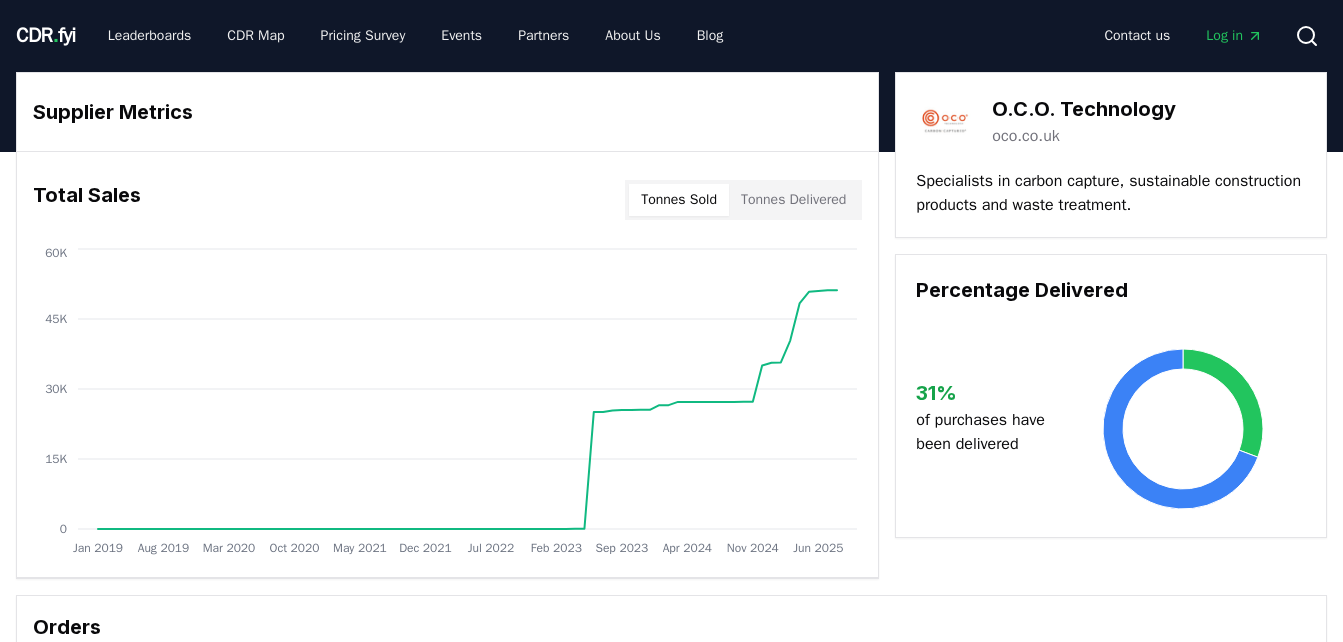 scroll, scrollTop: 0, scrollLeft: 0, axis: both 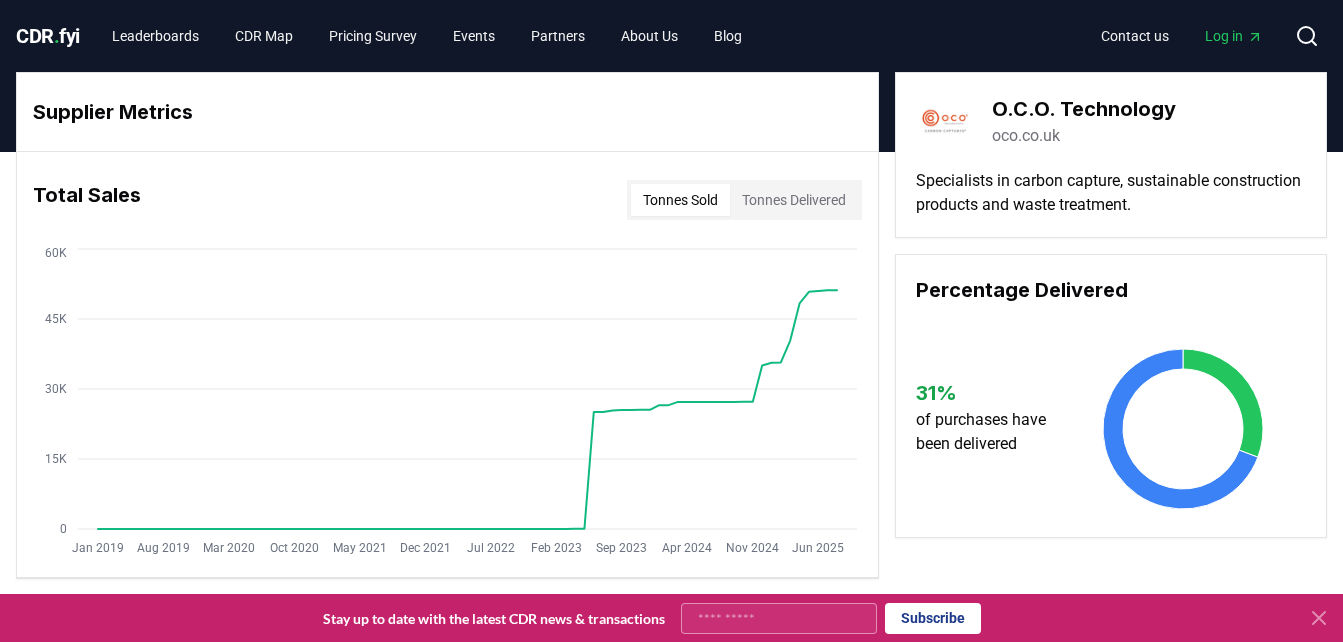 click on "oco.co.uk" at bounding box center [1026, 136] 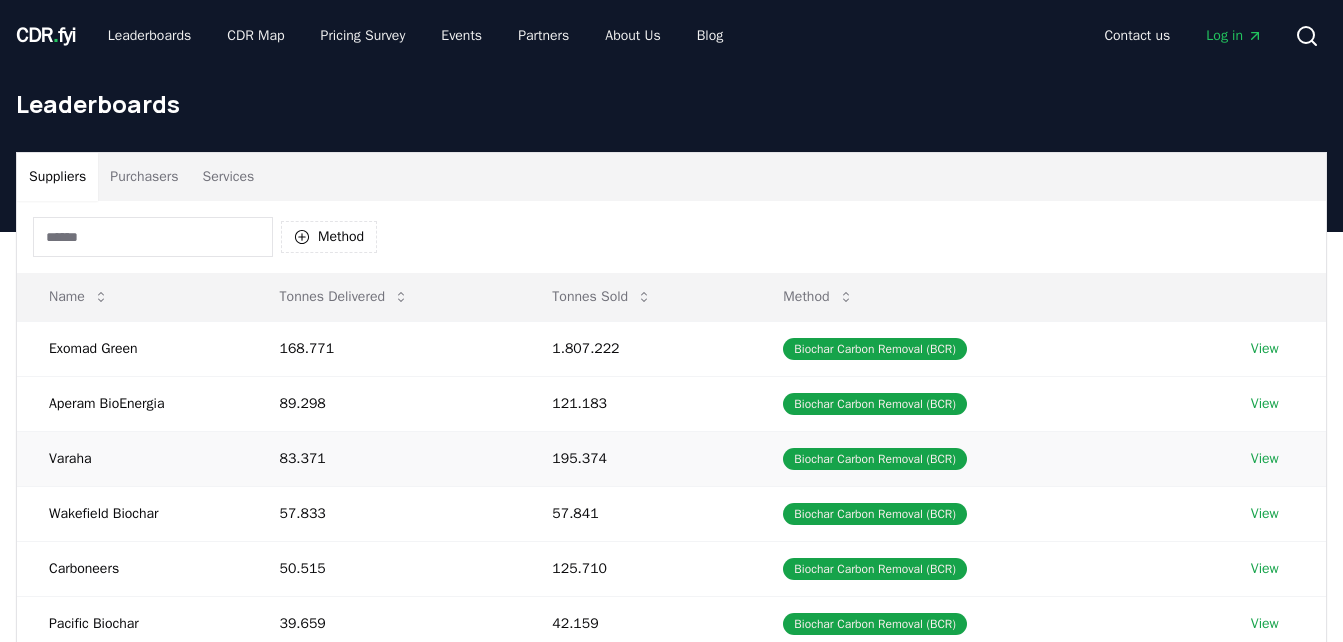 scroll, scrollTop: 200, scrollLeft: 0, axis: vertical 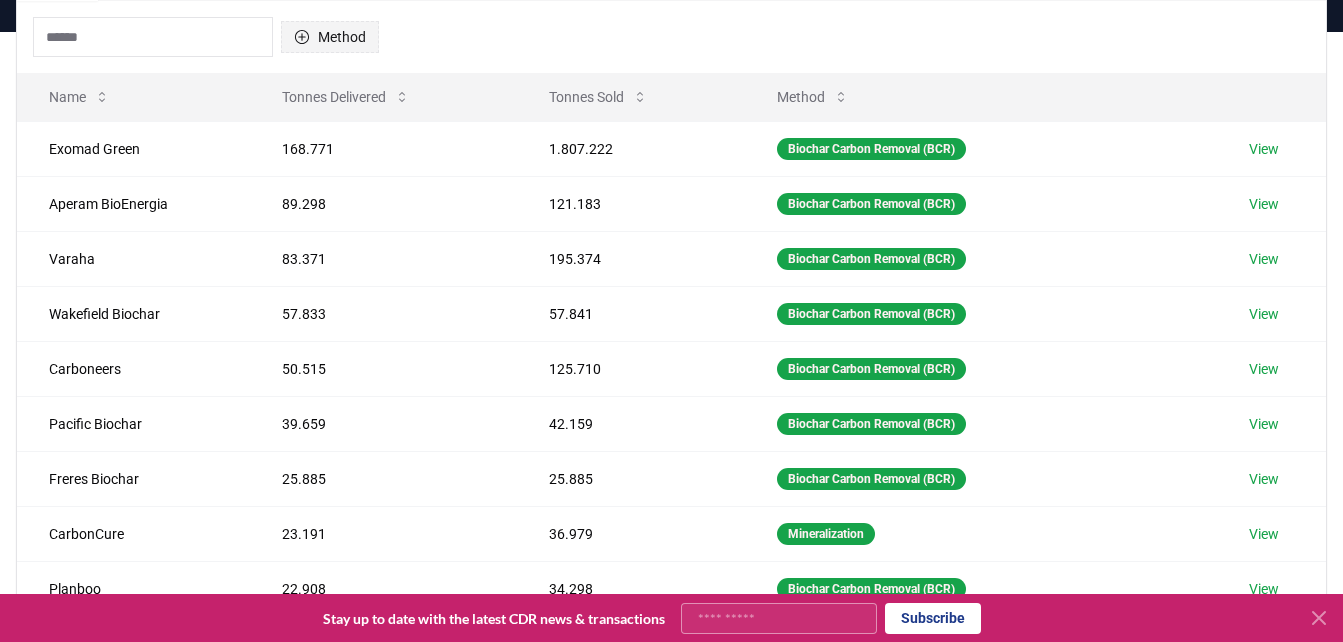 click on "Method" at bounding box center (330, 37) 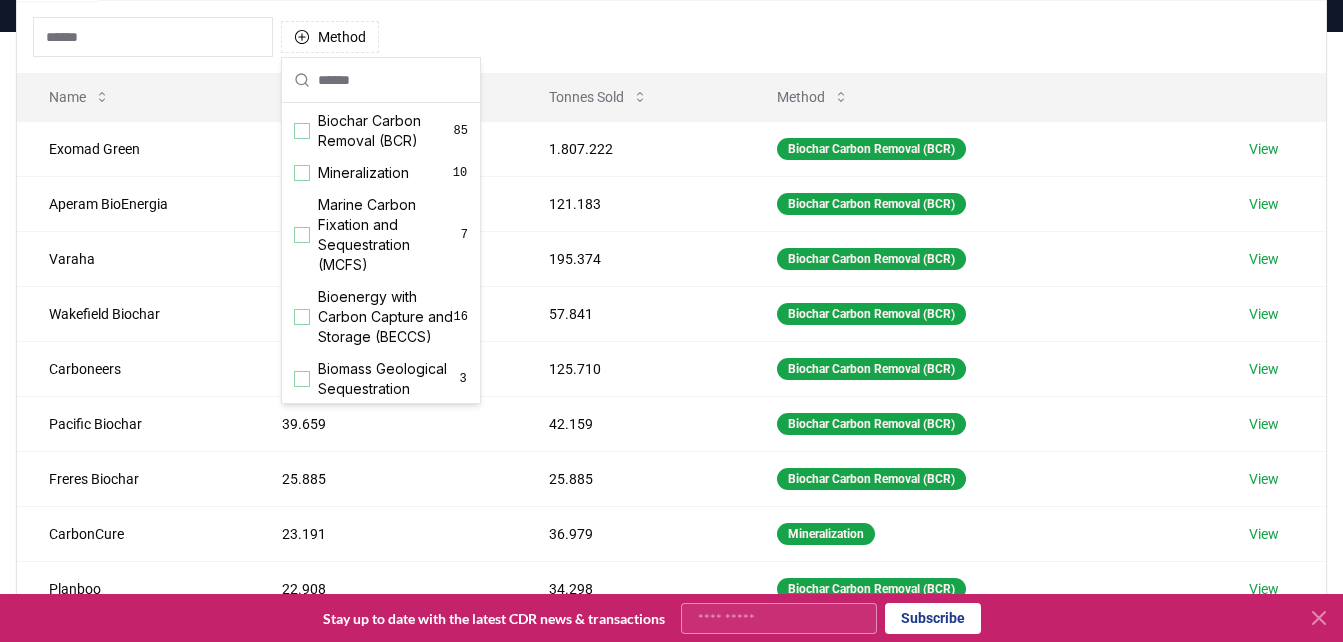 scroll, scrollTop: 0, scrollLeft: 0, axis: both 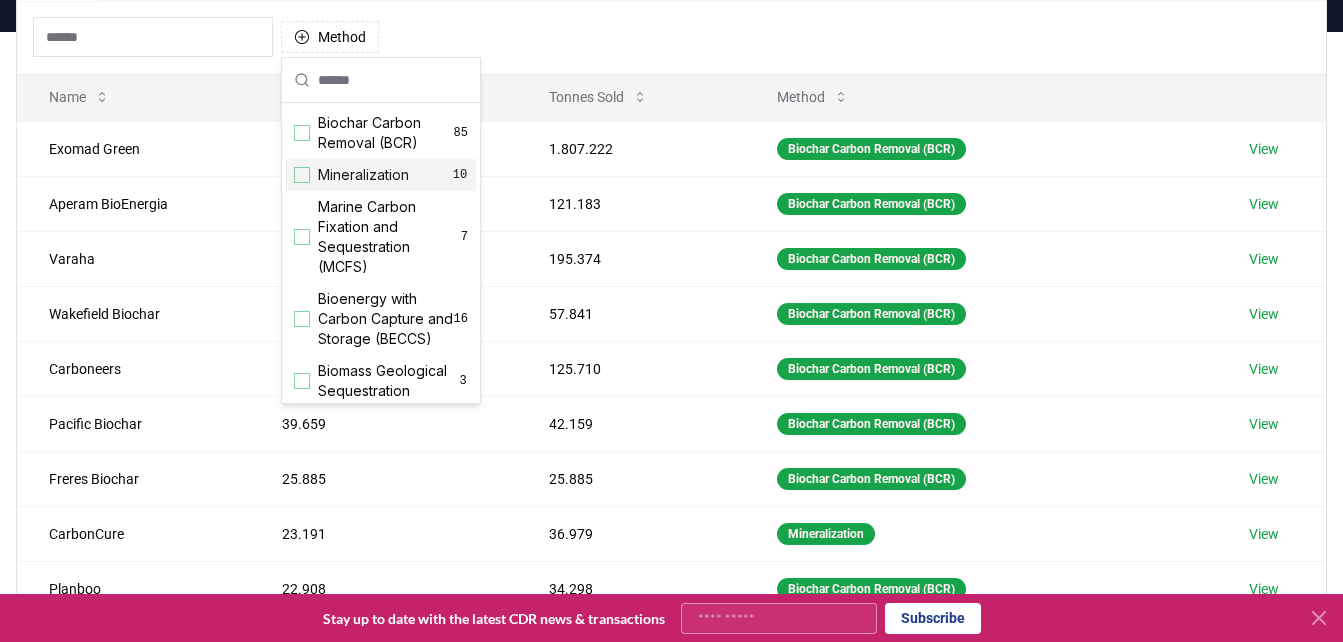 click on "Mineralization" at bounding box center [363, 175] 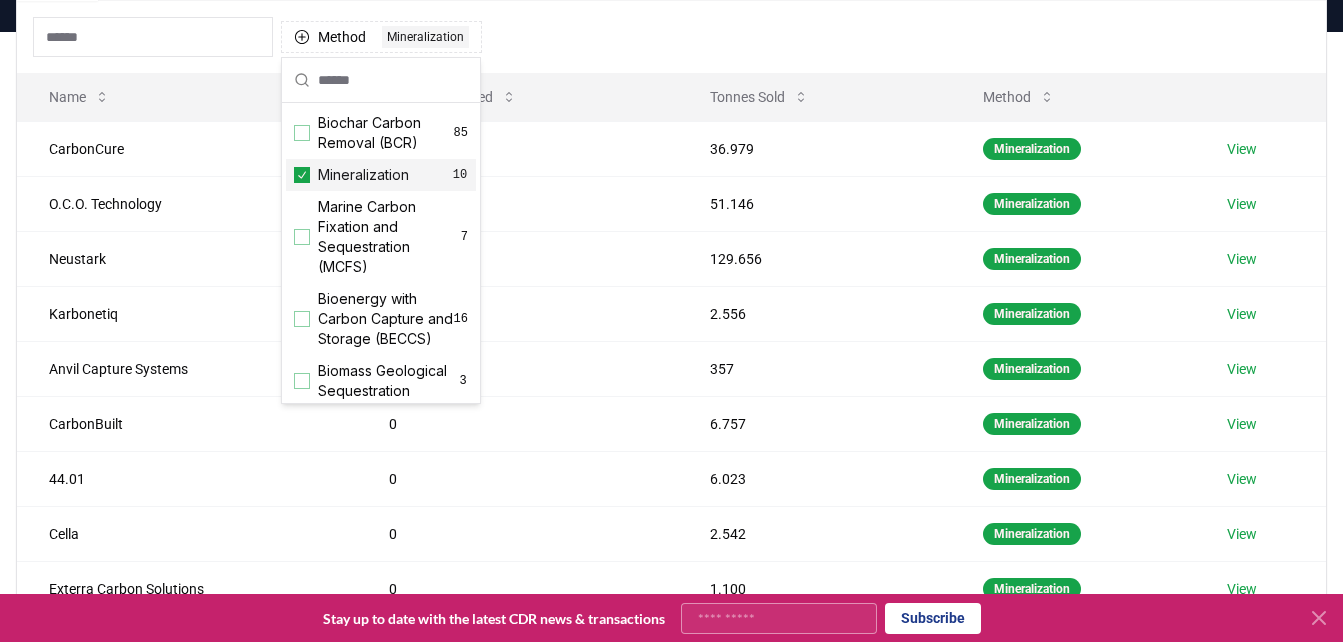 click on "Method 1 Mineralization" at bounding box center (671, 37) 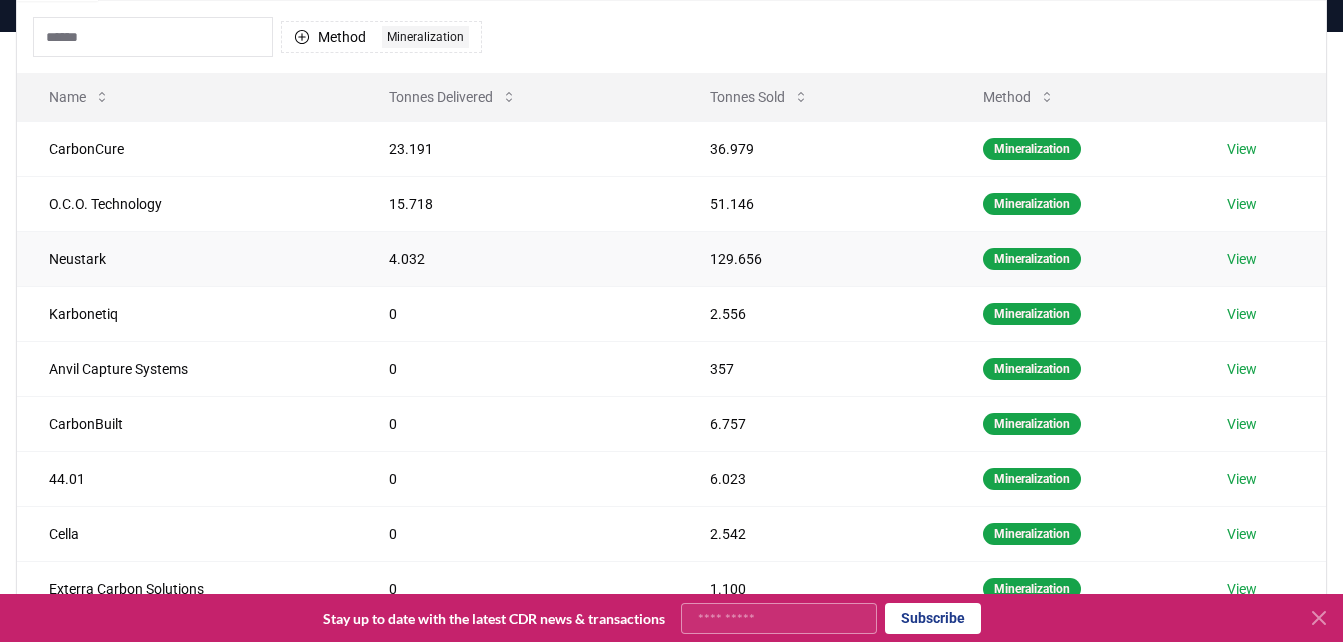 click on "View" at bounding box center [1242, 259] 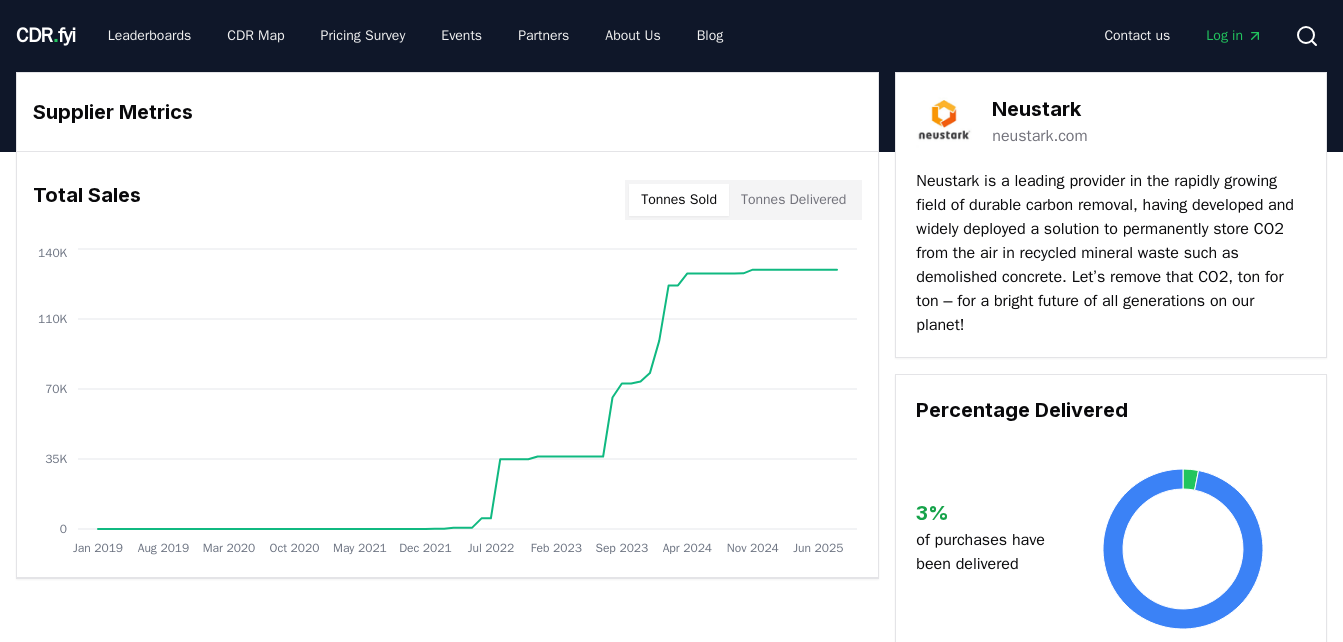 scroll, scrollTop: 0, scrollLeft: 0, axis: both 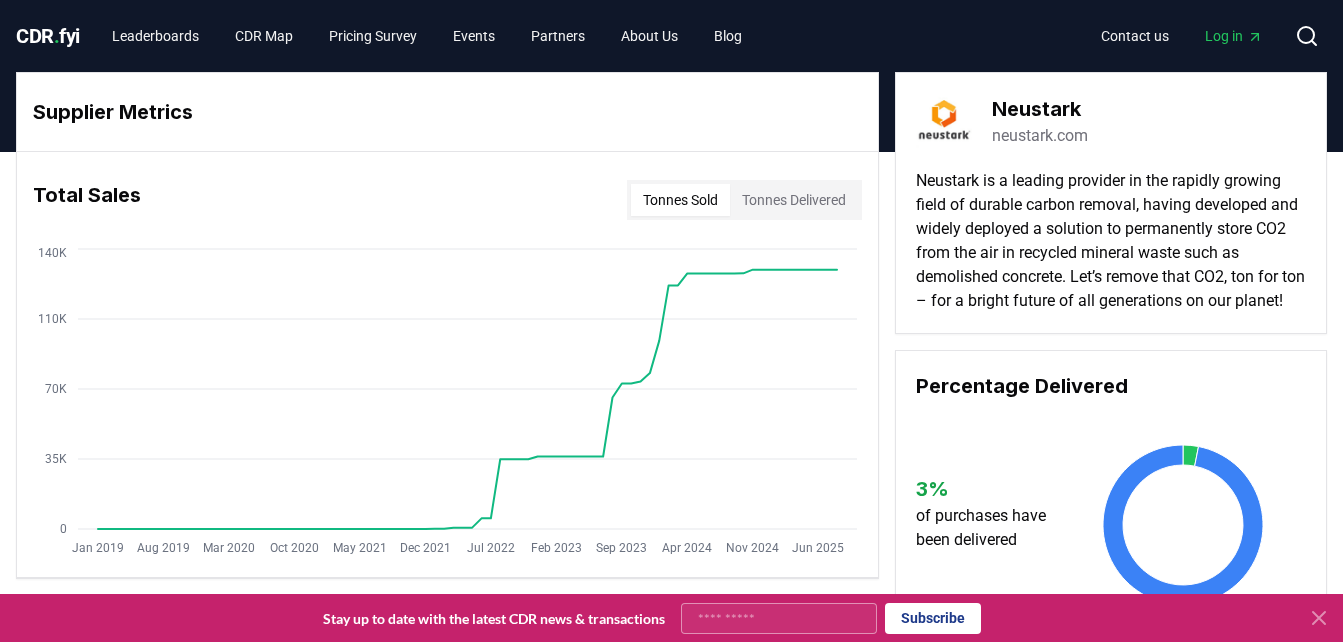 click on "neustark.com" at bounding box center (1040, 136) 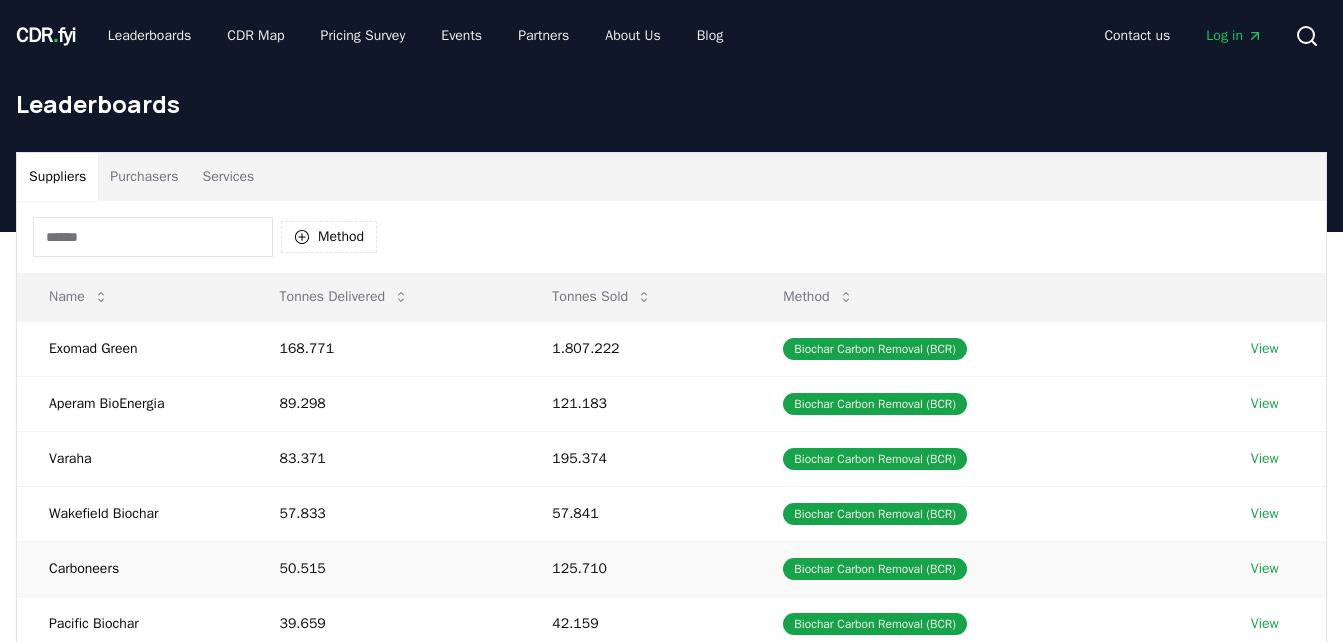 scroll, scrollTop: 200, scrollLeft: 0, axis: vertical 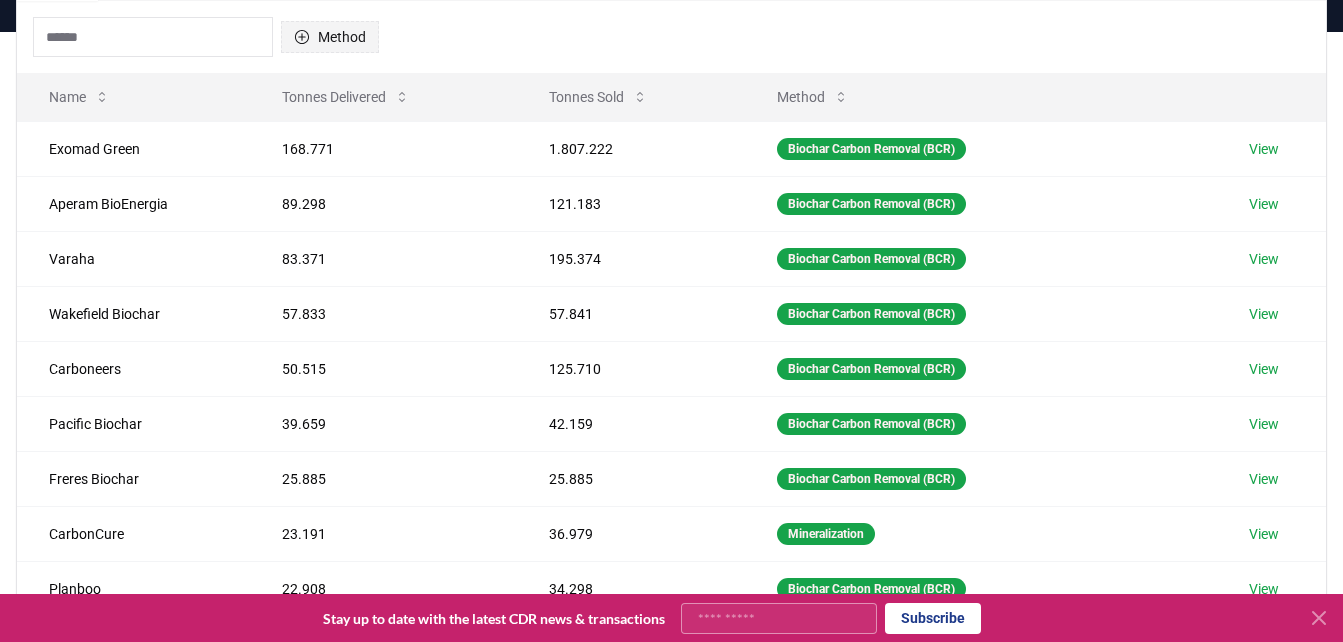 click on "Method" at bounding box center (330, 37) 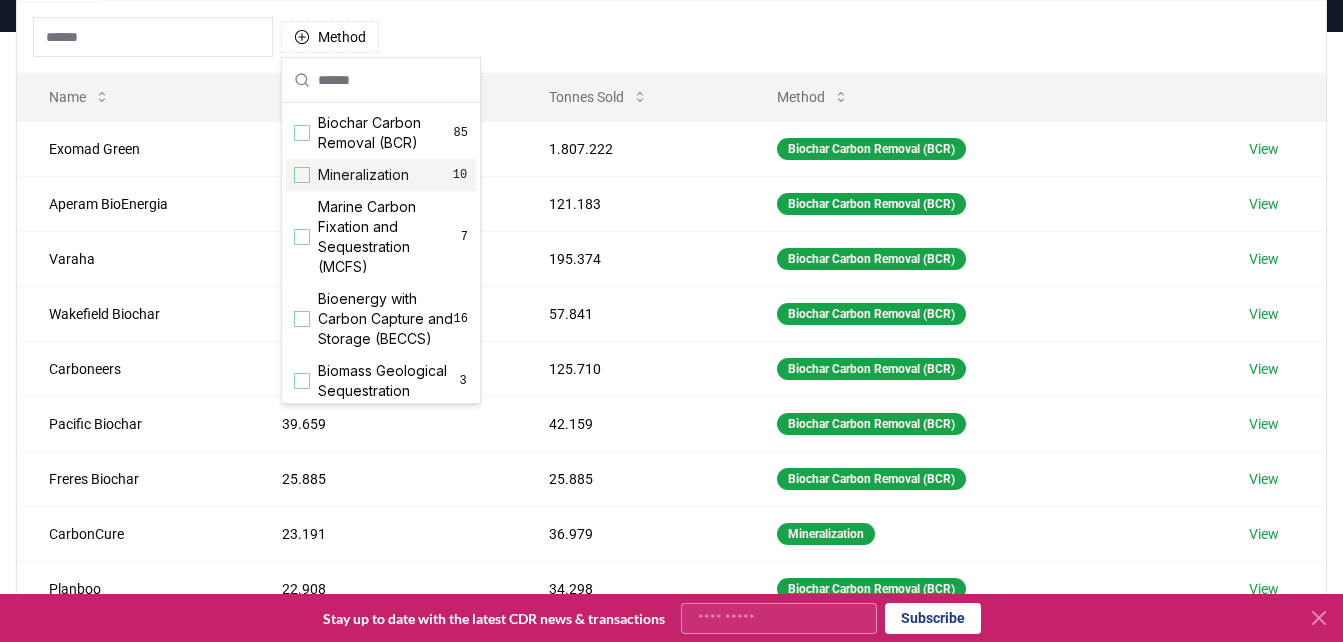 click on "Mineralization" at bounding box center [363, 175] 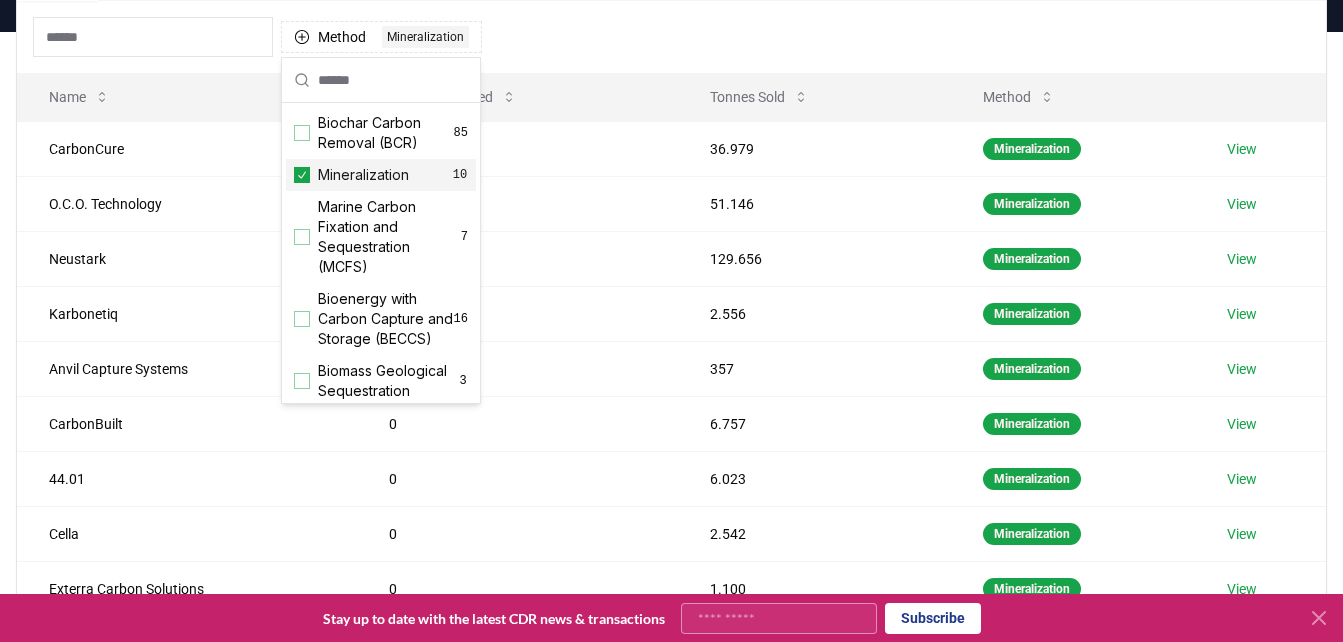 click on "Method 1 Mineralization" at bounding box center [671, 37] 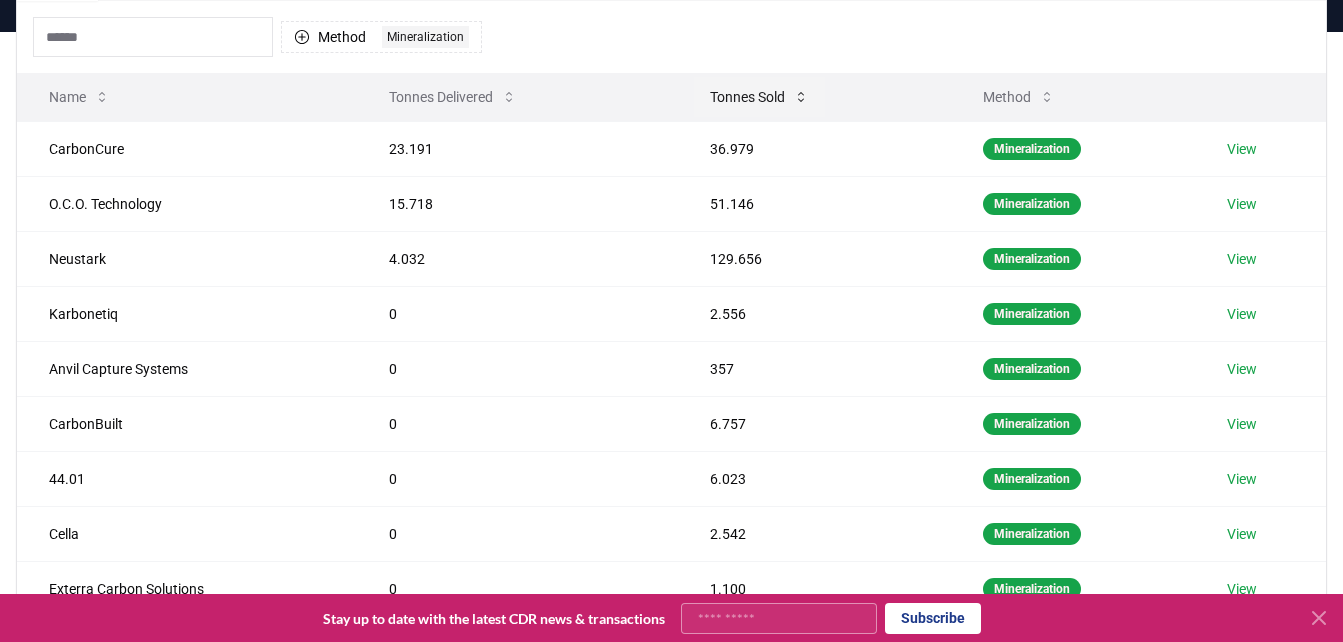 click on "Tonnes Sold" at bounding box center [759, 97] 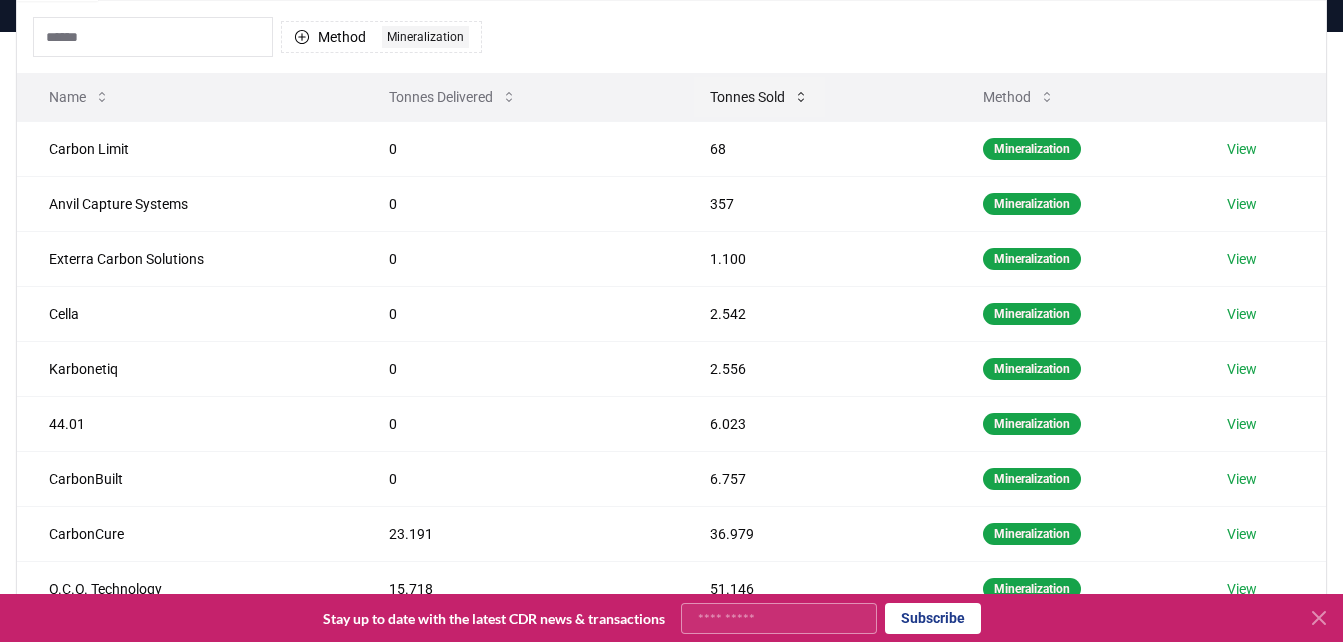 click on "Tonnes Sold" at bounding box center (759, 97) 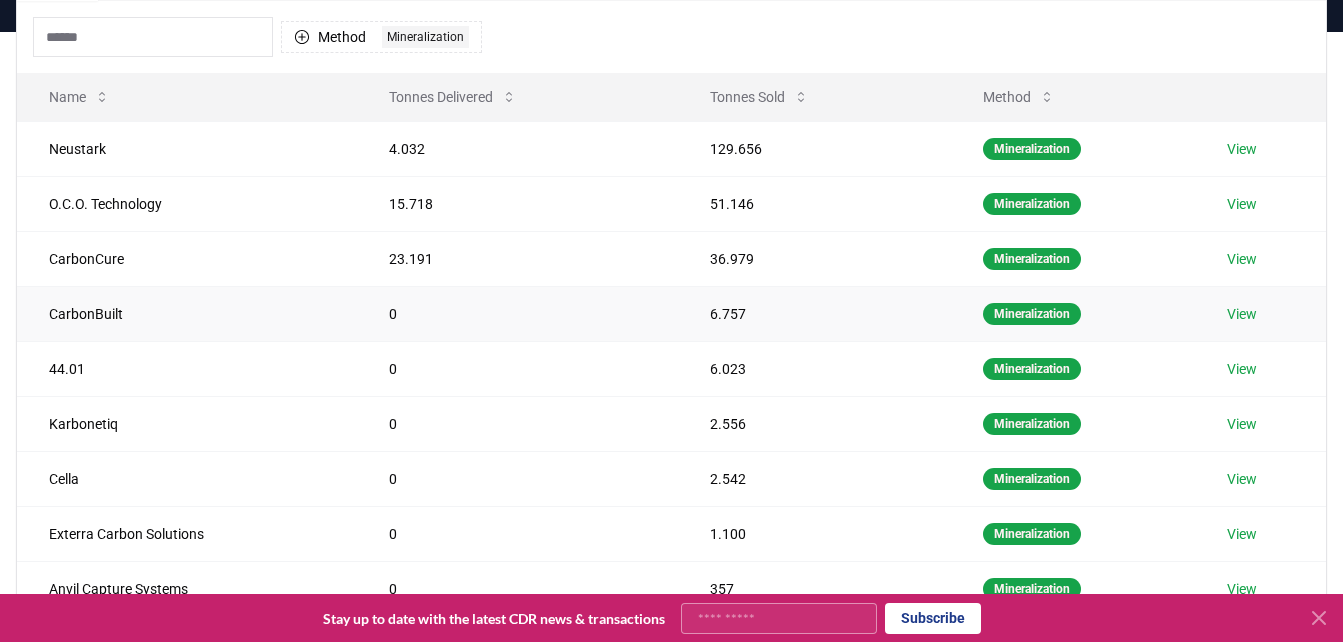 click on "View" at bounding box center [1242, 314] 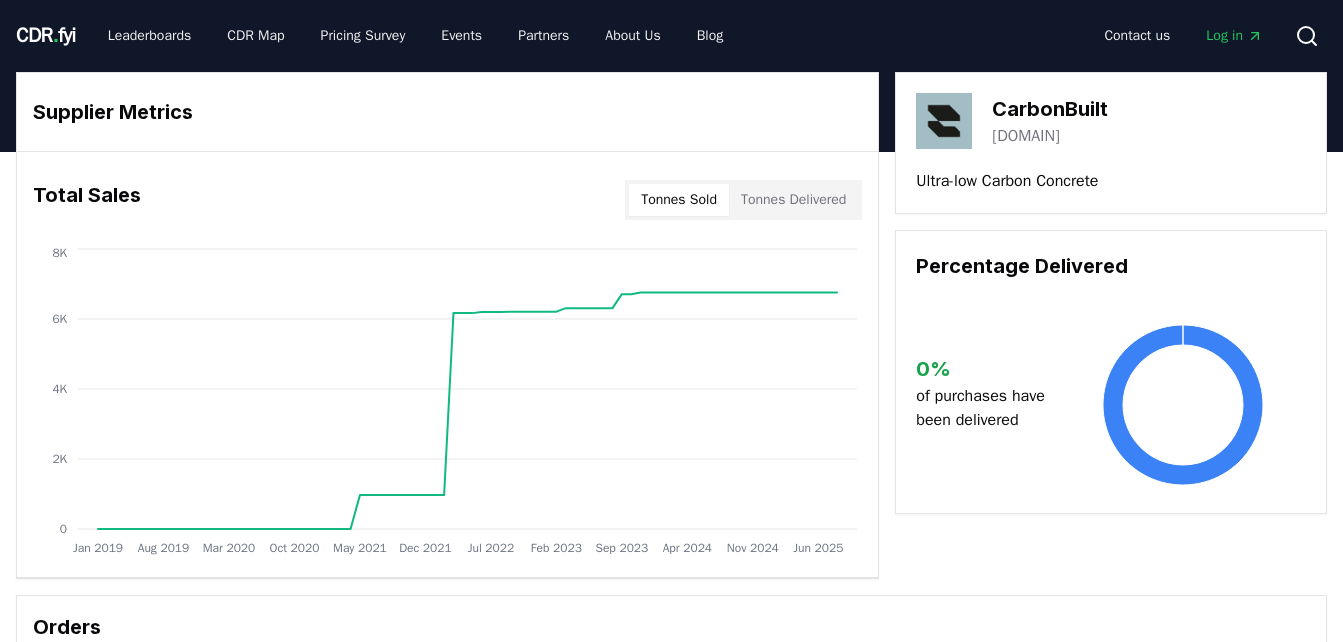 scroll, scrollTop: 0, scrollLeft: 0, axis: both 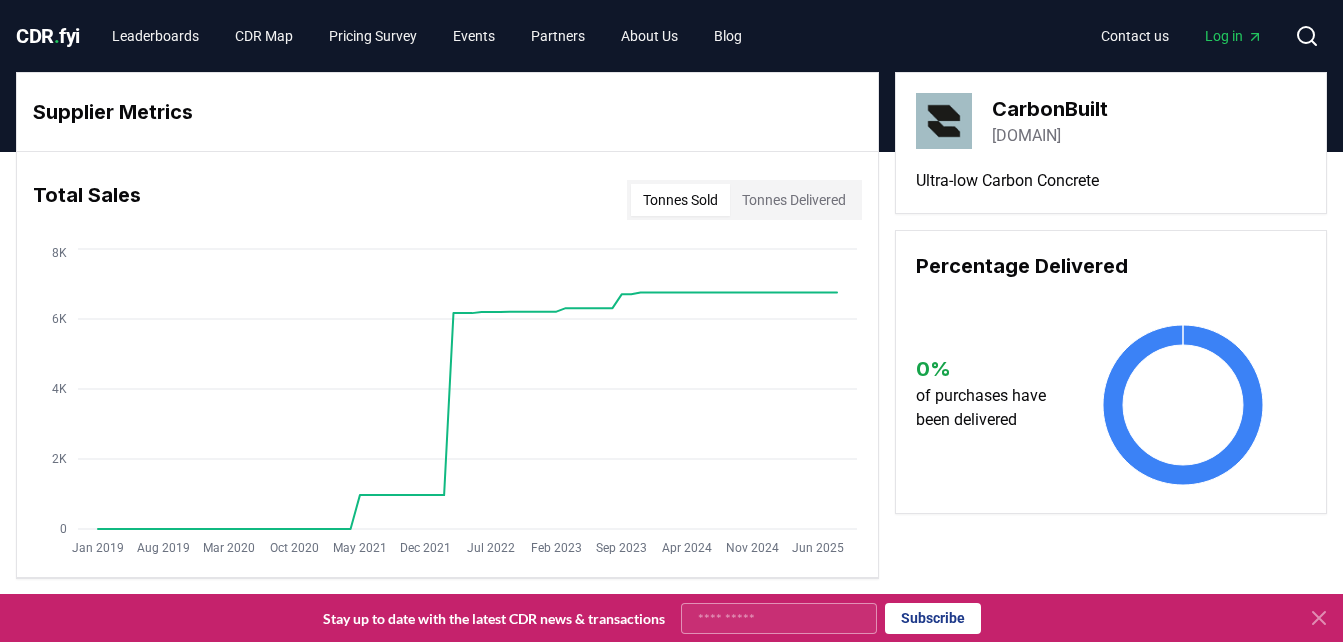 click on "carbonbuilt.com" at bounding box center (1026, 136) 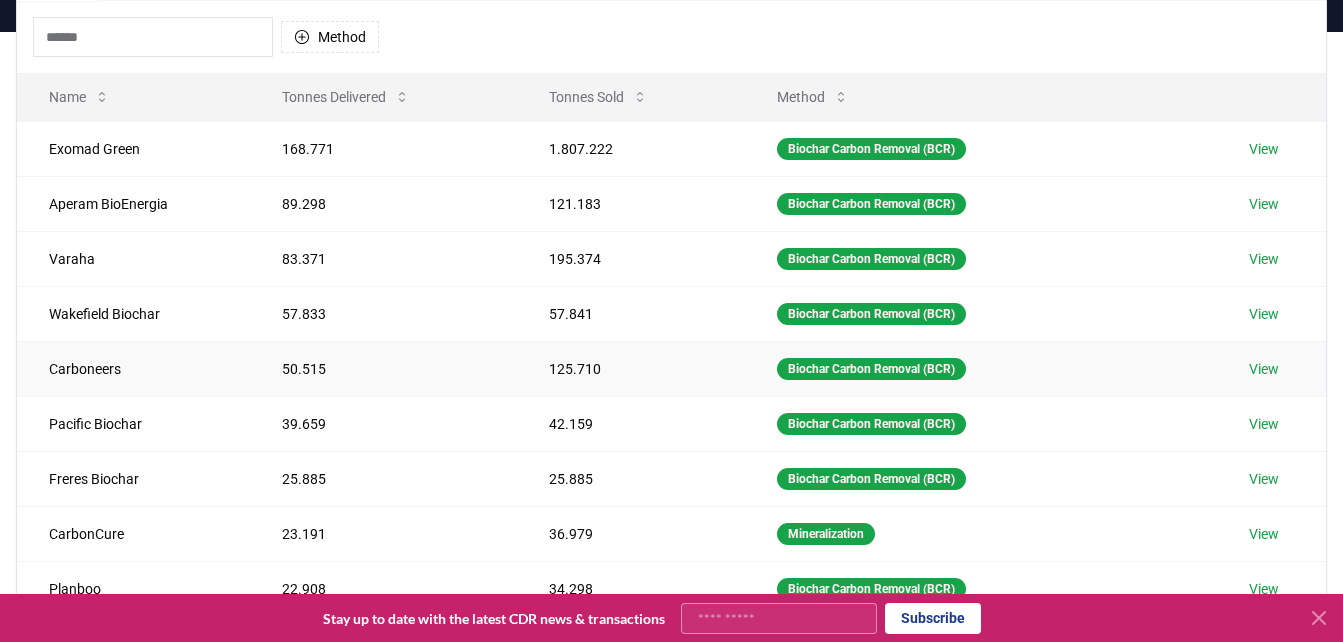 scroll, scrollTop: 0, scrollLeft: 0, axis: both 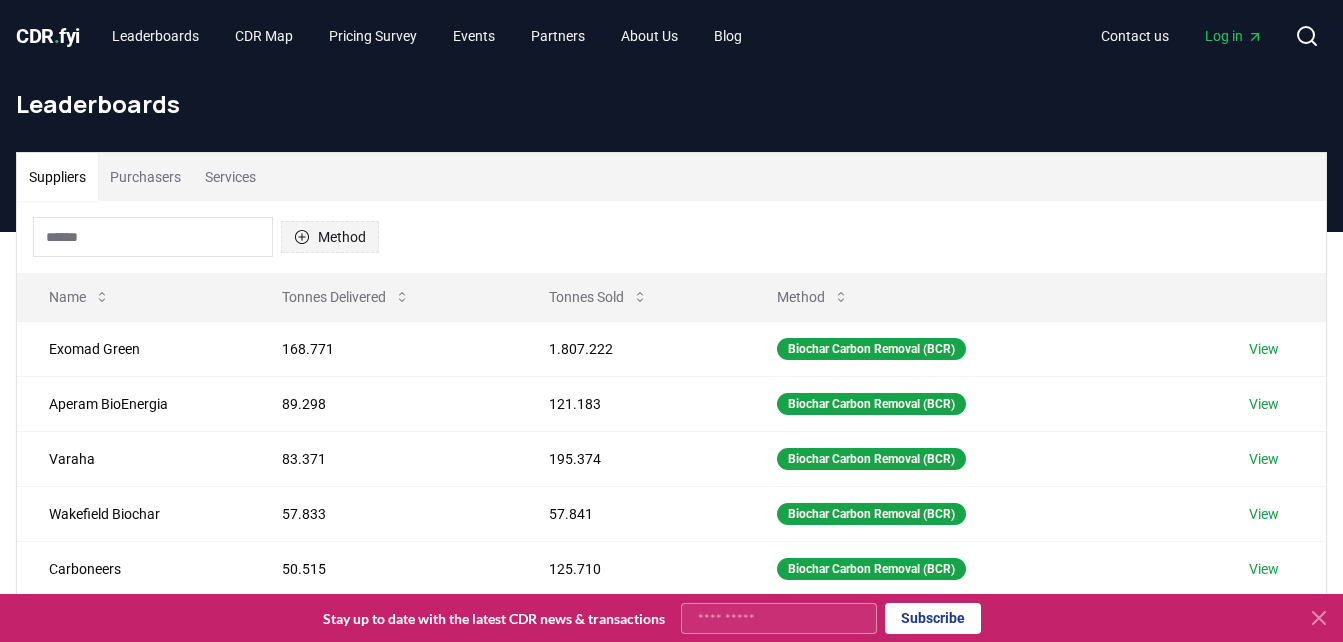 click on "Method" at bounding box center (330, 237) 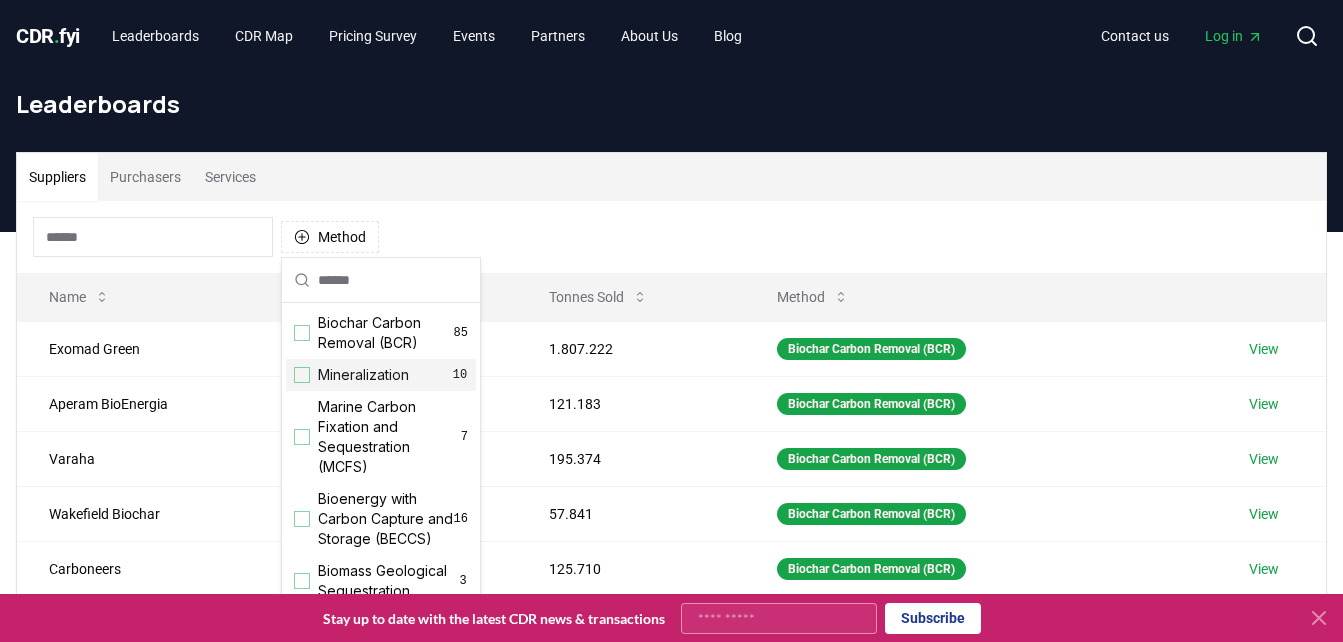 click on "Mineralization" at bounding box center (363, 375) 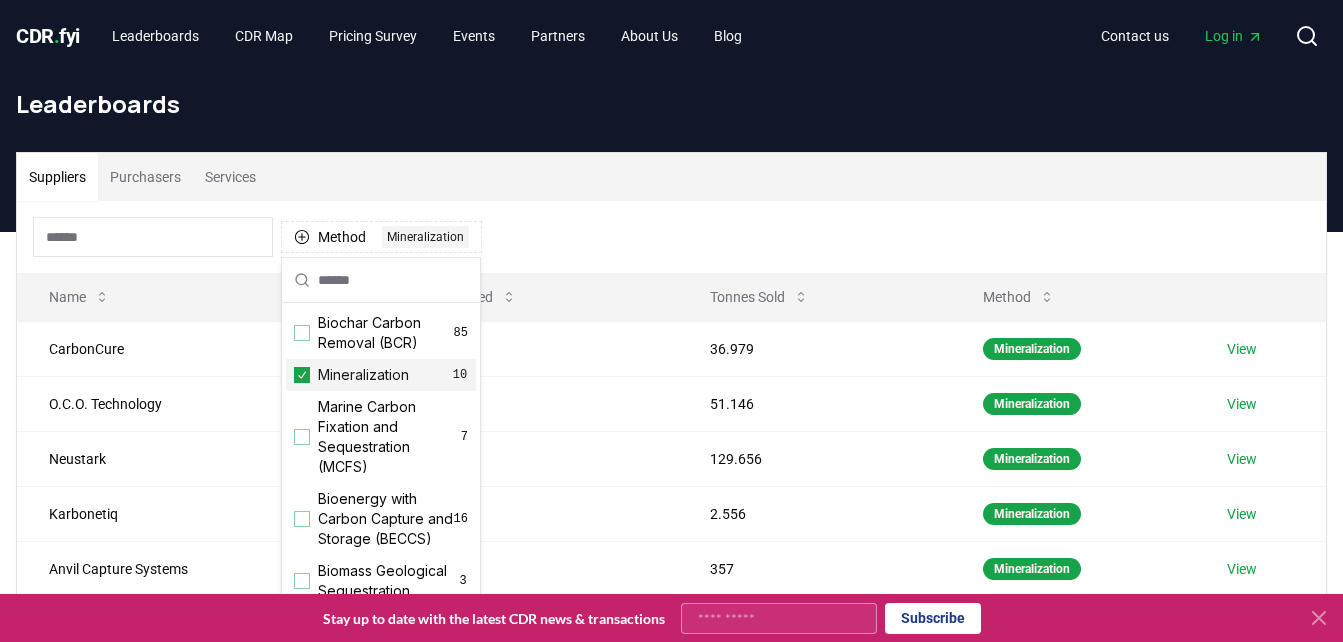 click on "Leaderboards" at bounding box center (671, 112) 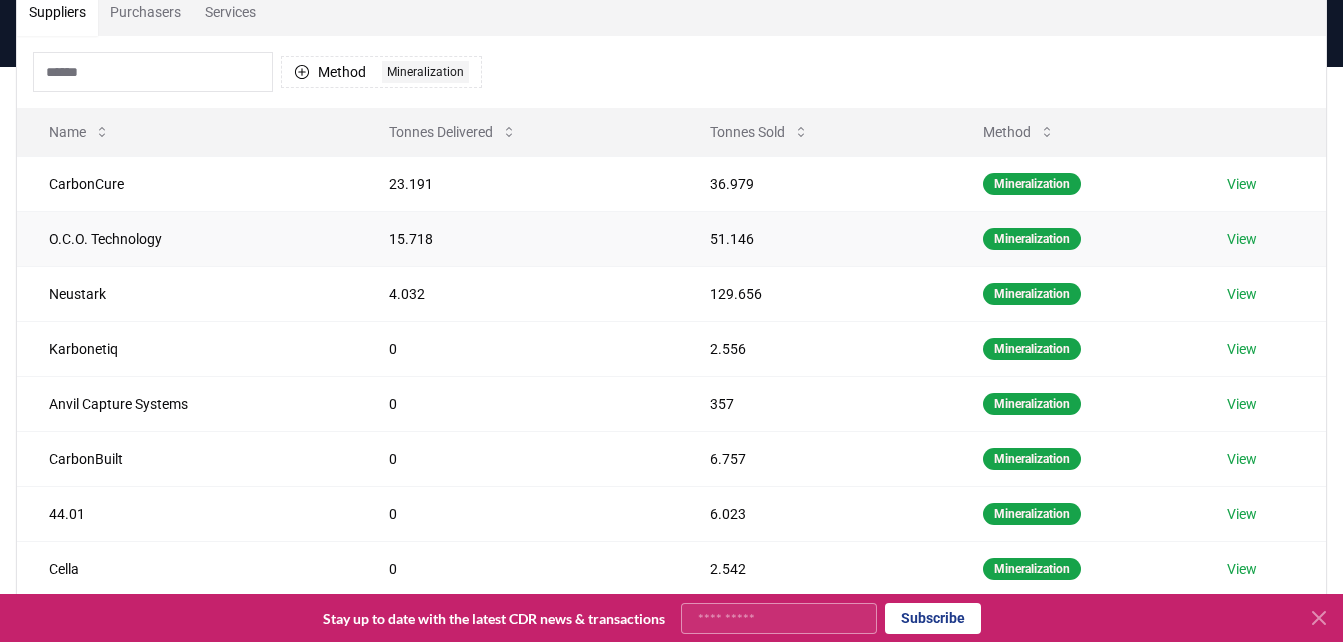 scroll, scrollTop: 200, scrollLeft: 0, axis: vertical 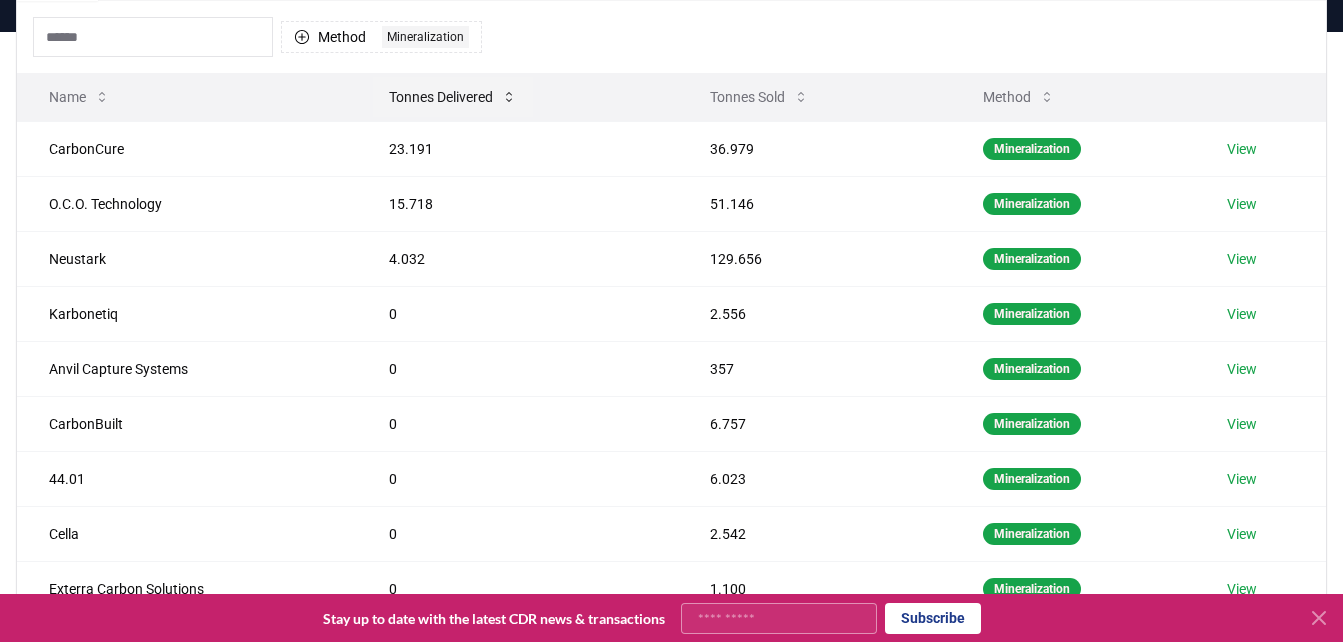 click on "Tonnes Delivered" at bounding box center (453, 97) 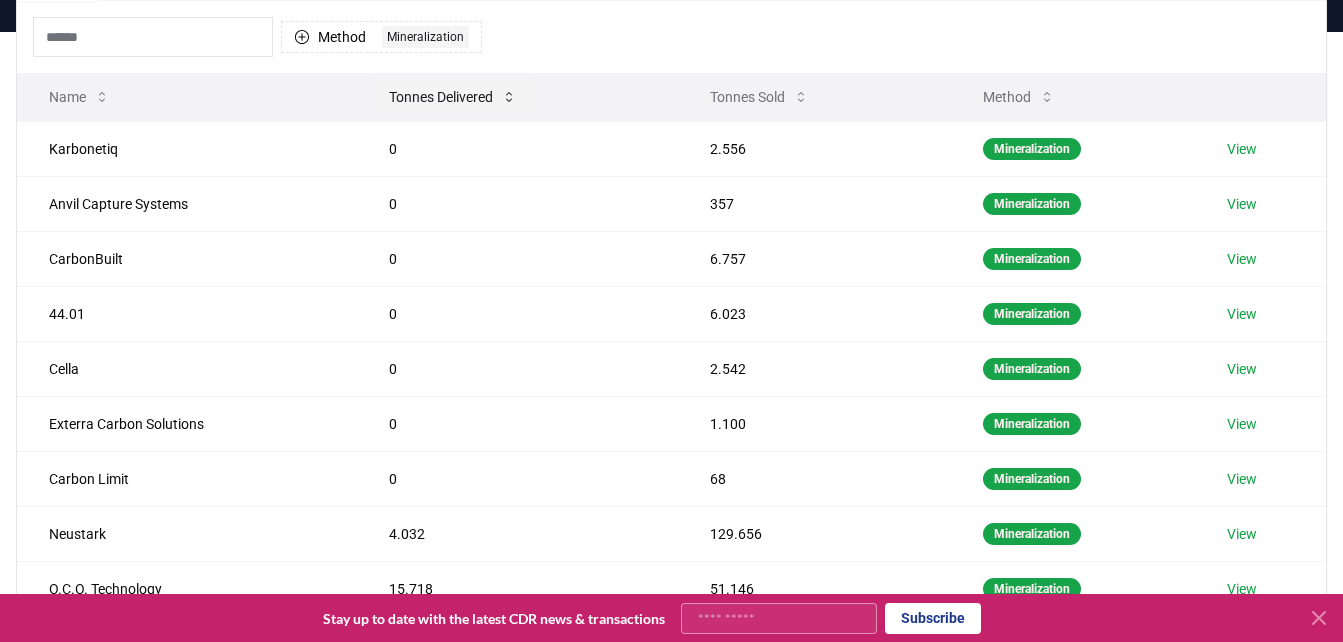 click on "Tonnes Delivered" at bounding box center [453, 97] 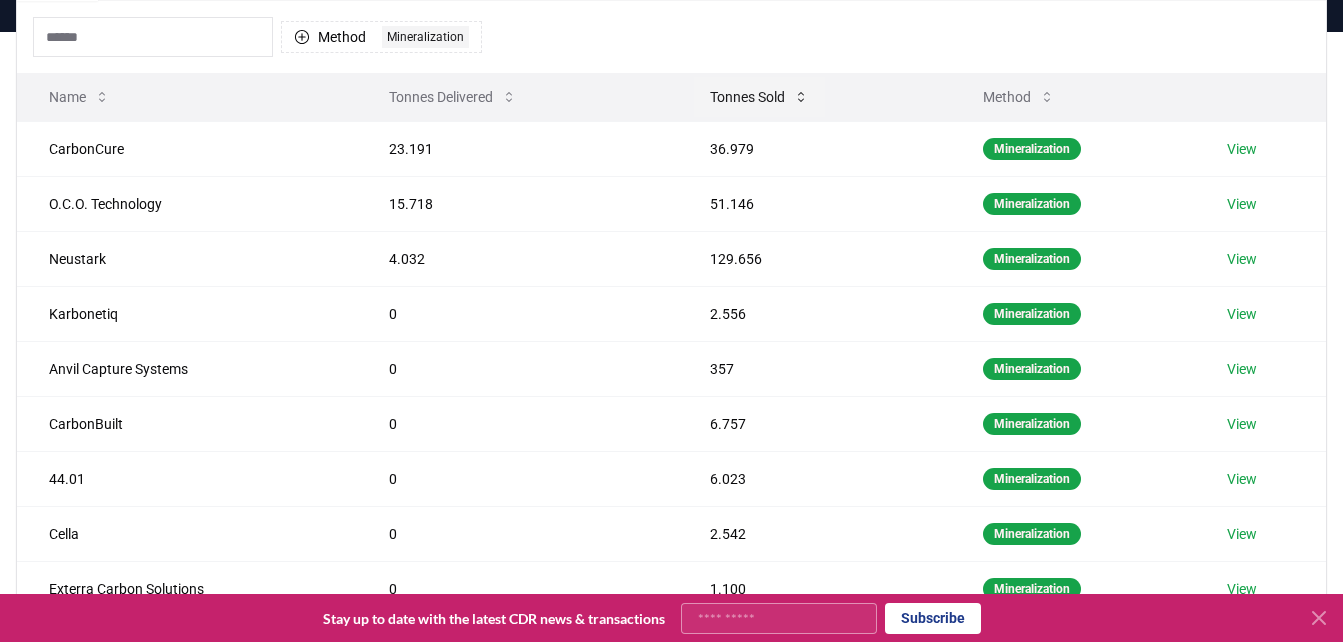 click on "Tonnes Sold" at bounding box center (759, 97) 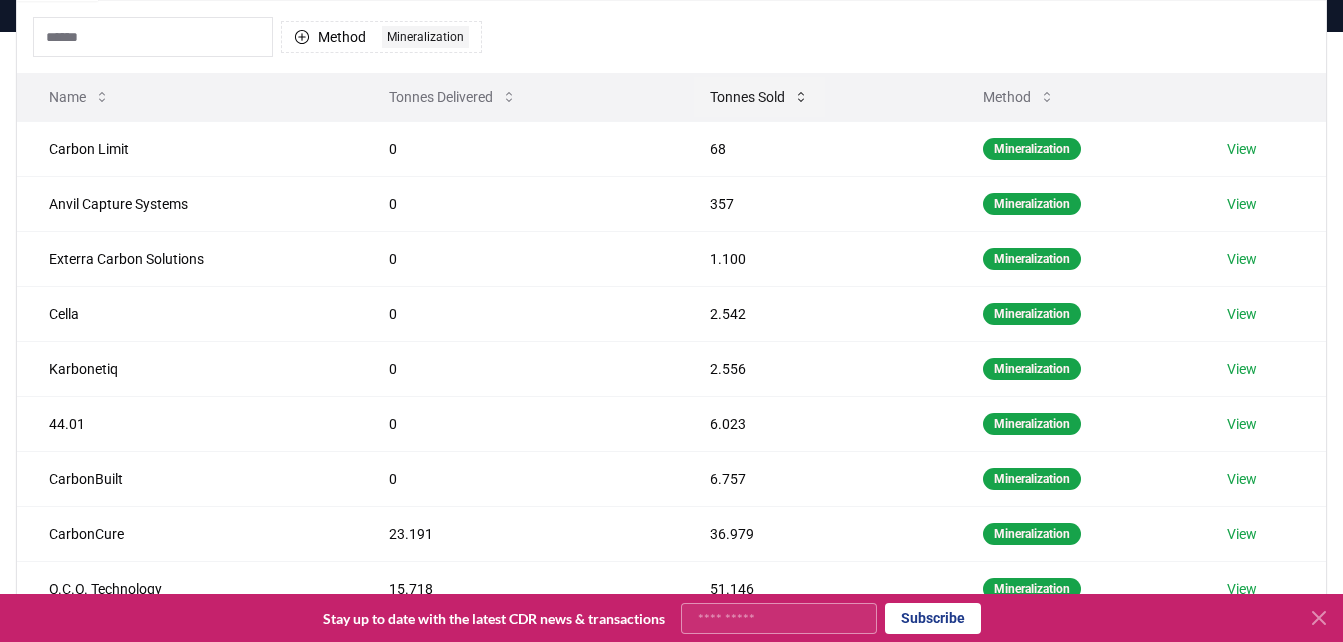 click on "Tonnes Sold" at bounding box center (759, 97) 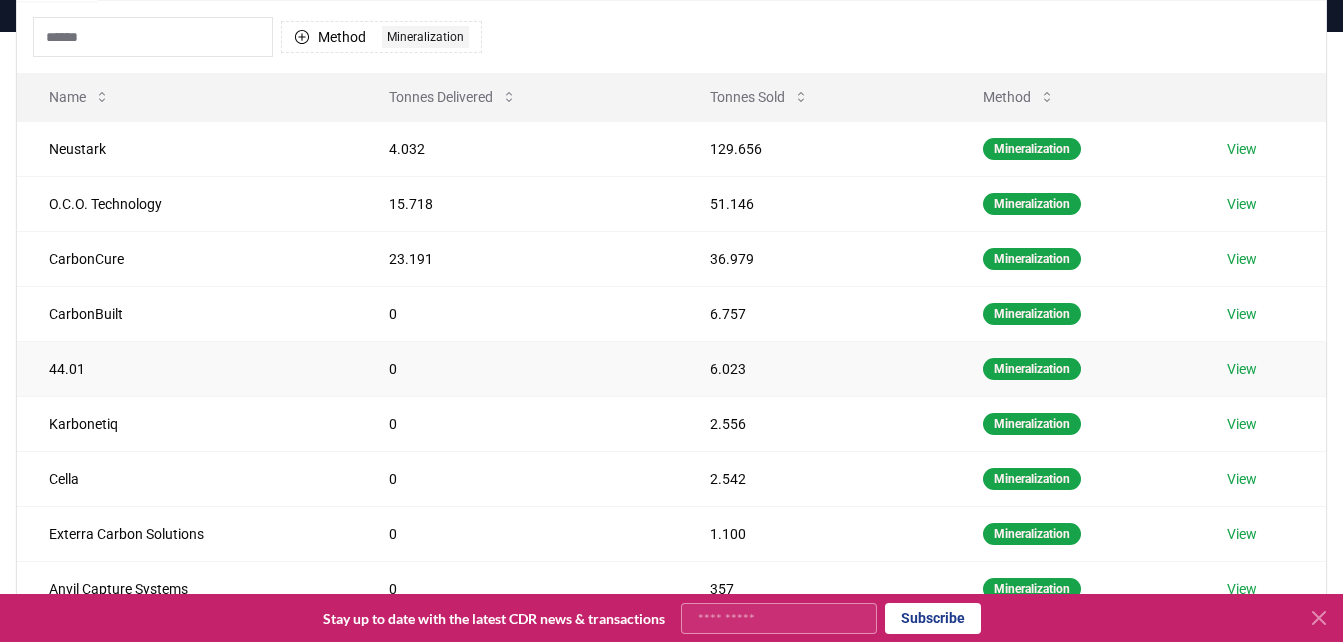 click on "View" at bounding box center (1242, 369) 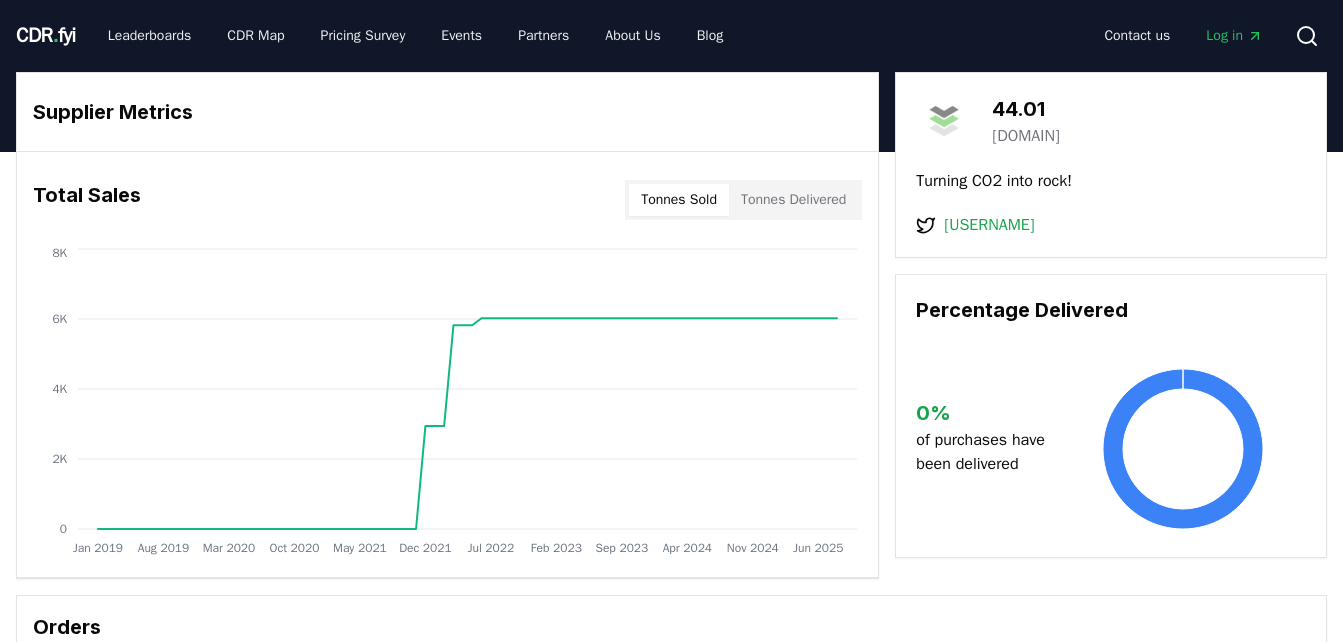 scroll, scrollTop: 0, scrollLeft: 0, axis: both 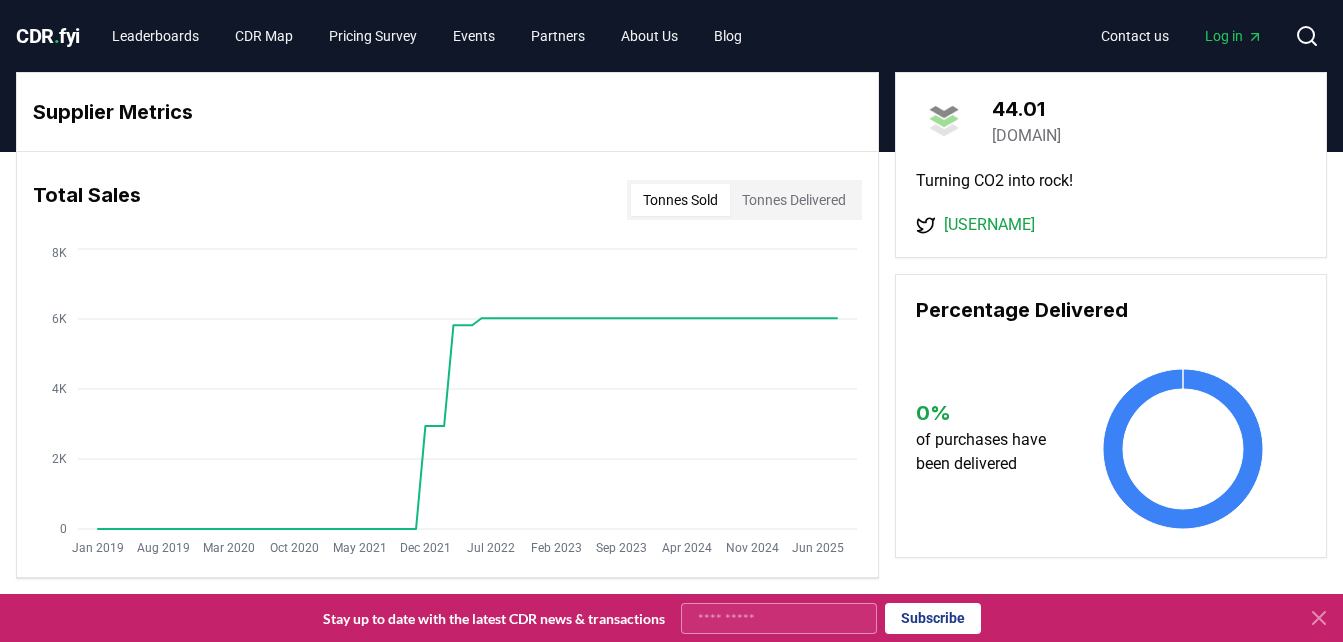 click on "[DOMAIN]" at bounding box center (1026, 136) 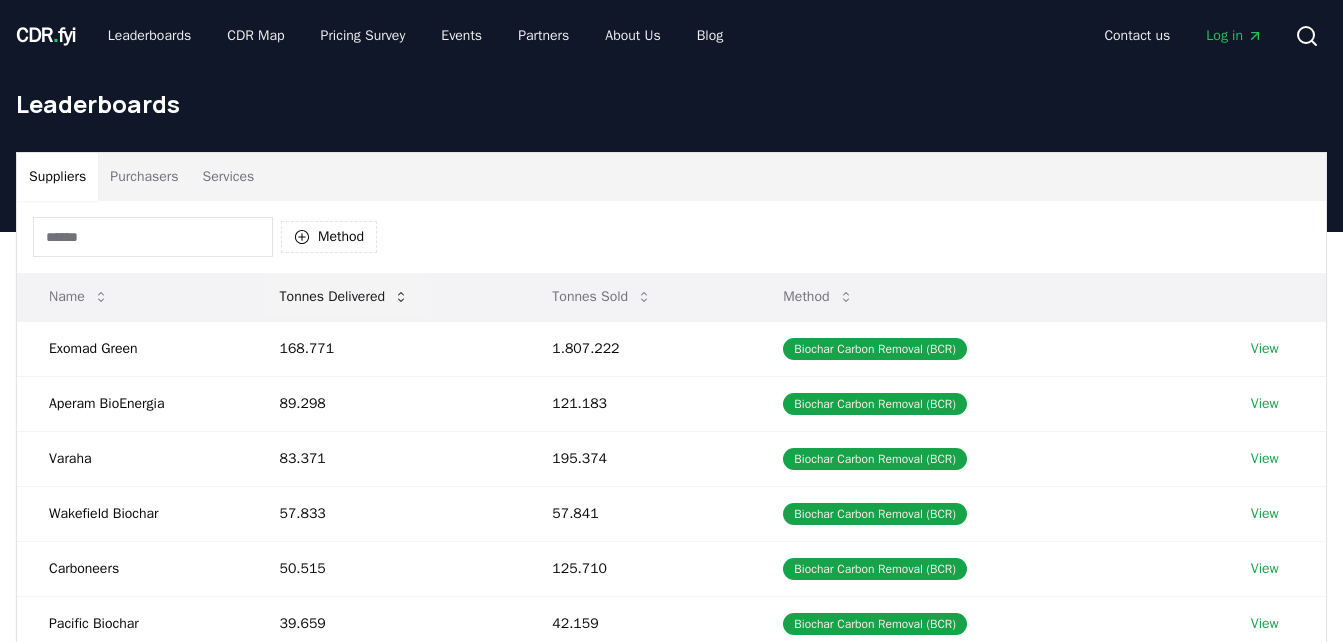 scroll, scrollTop: 200, scrollLeft: 0, axis: vertical 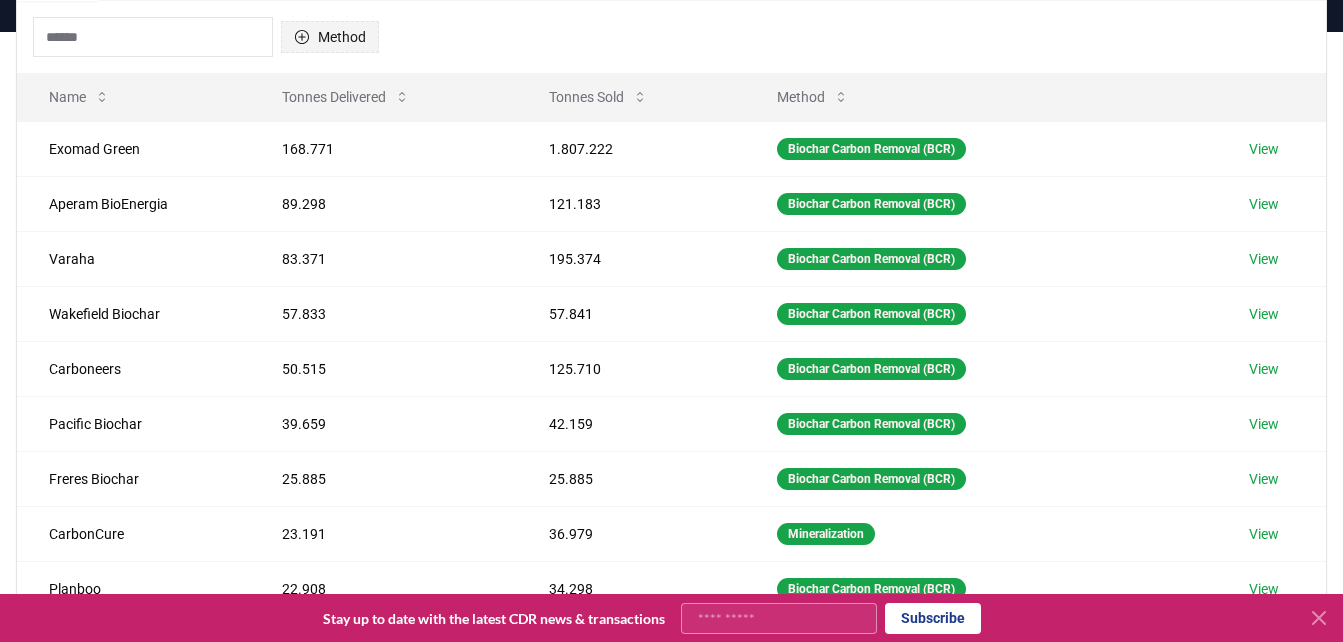 click on "Method" at bounding box center (330, 37) 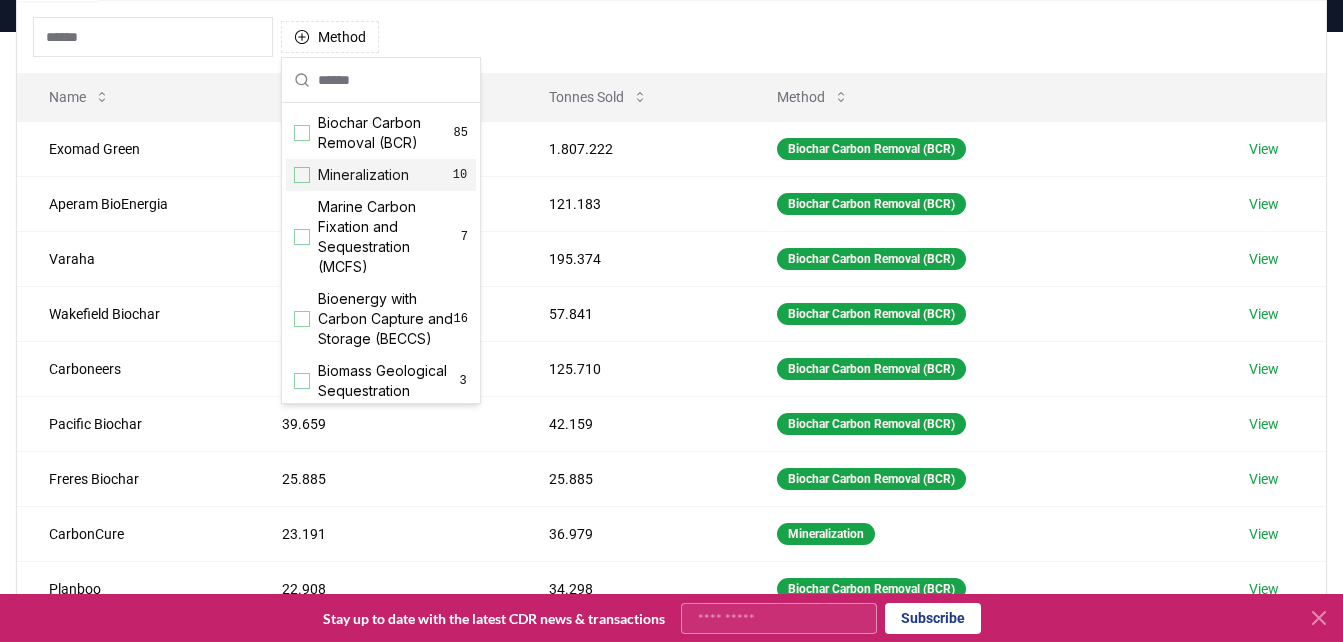 click on "Mineralization" at bounding box center (363, 175) 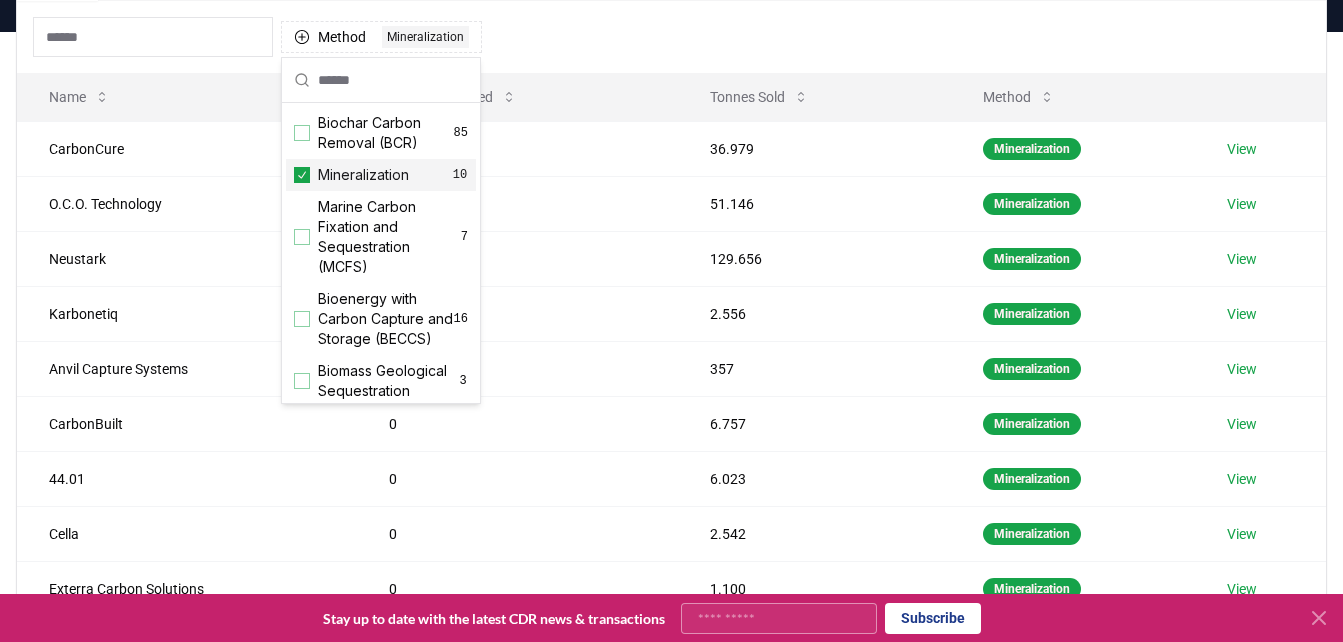 click on "Method 1 Mineralization" at bounding box center [671, 37] 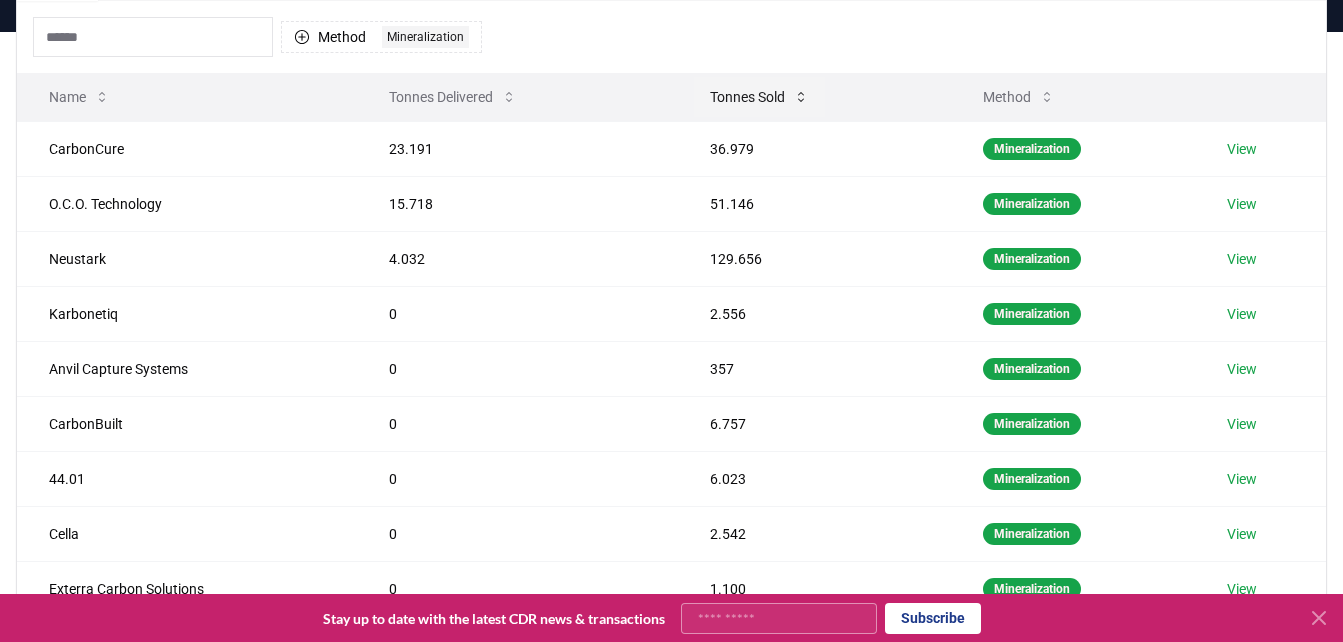 click on "Tonnes Sold" at bounding box center [759, 97] 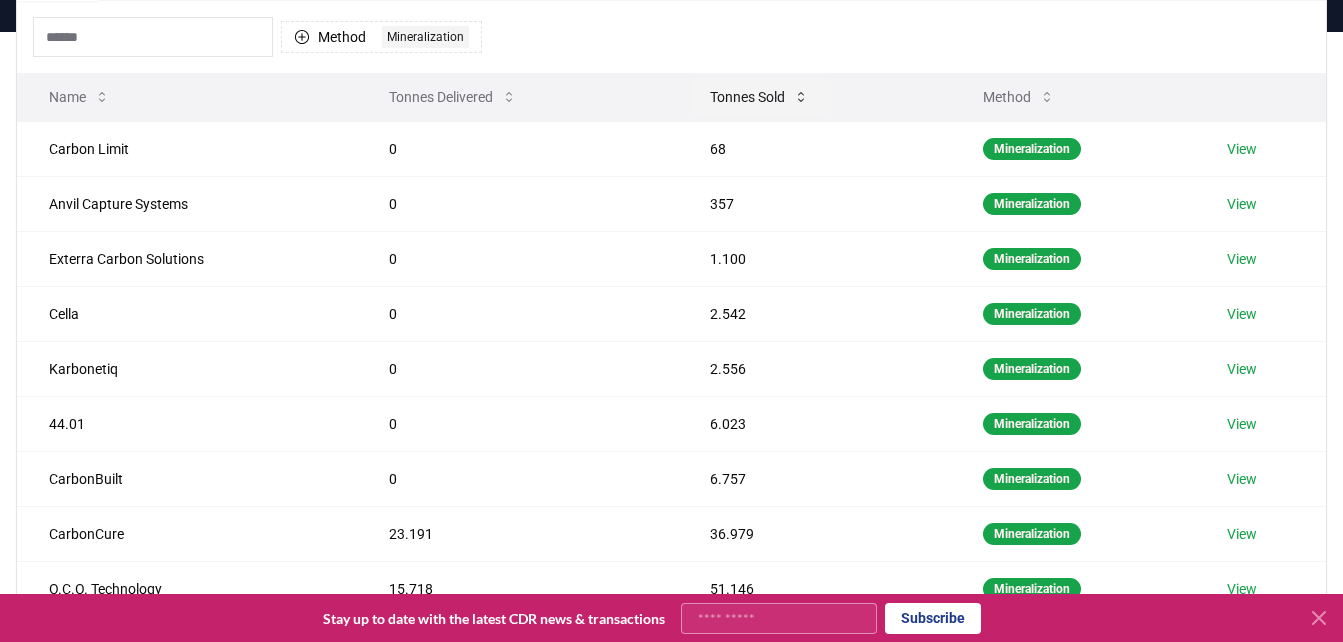 click on "Tonnes Sold" at bounding box center (759, 97) 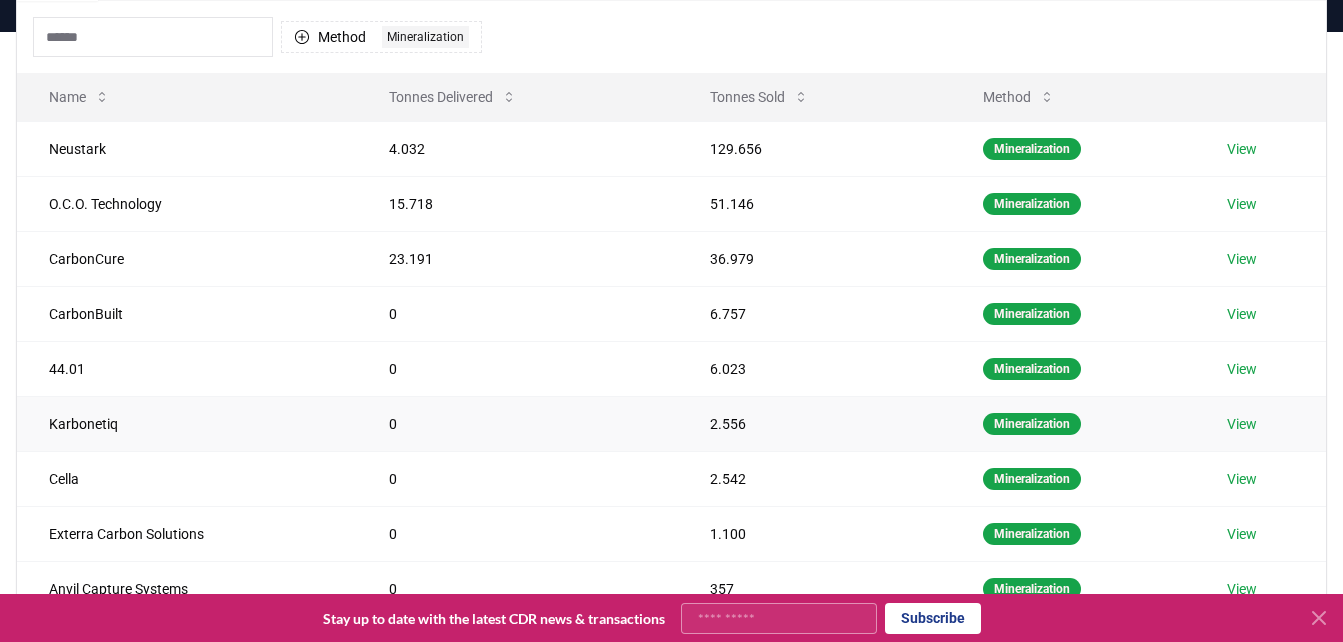 click on "View" at bounding box center (1242, 424) 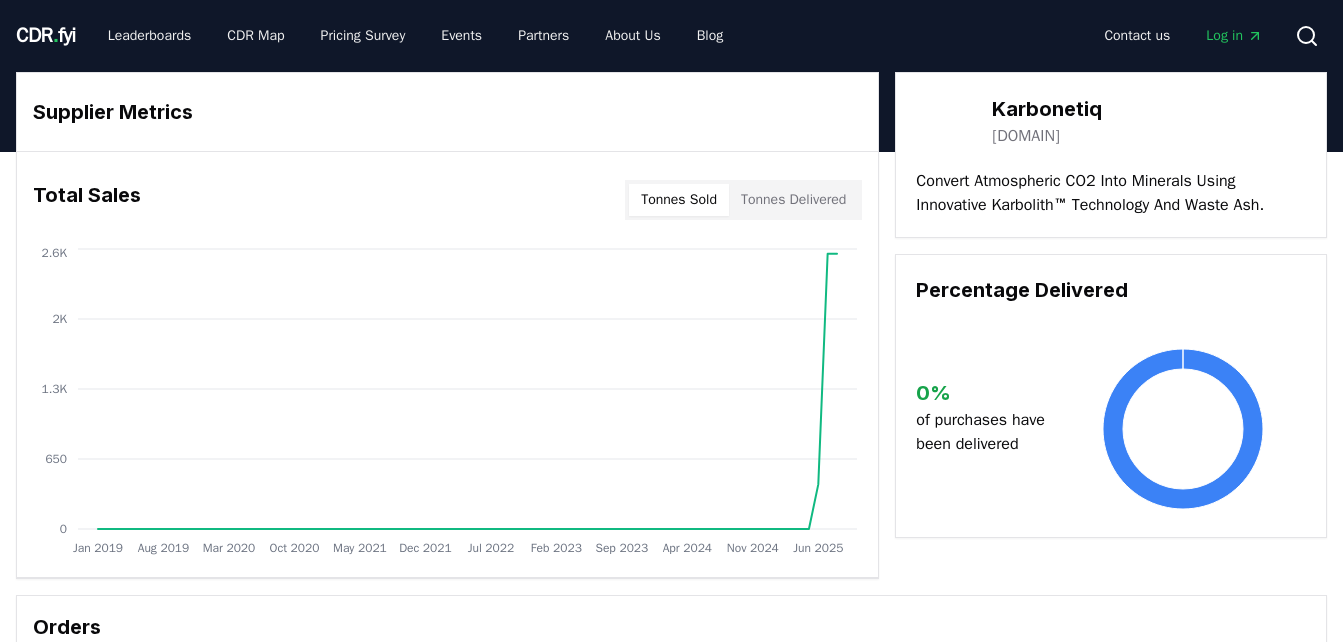 scroll, scrollTop: 0, scrollLeft: 0, axis: both 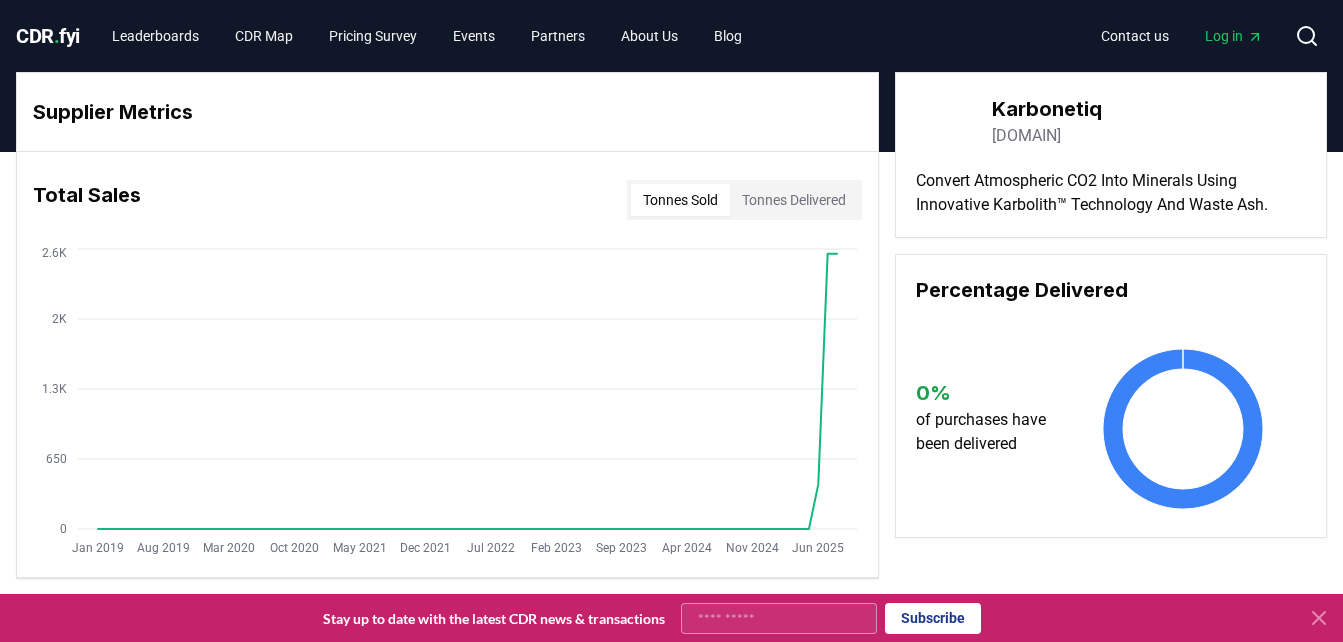 click on "[DOMAIN]" at bounding box center [1026, 136] 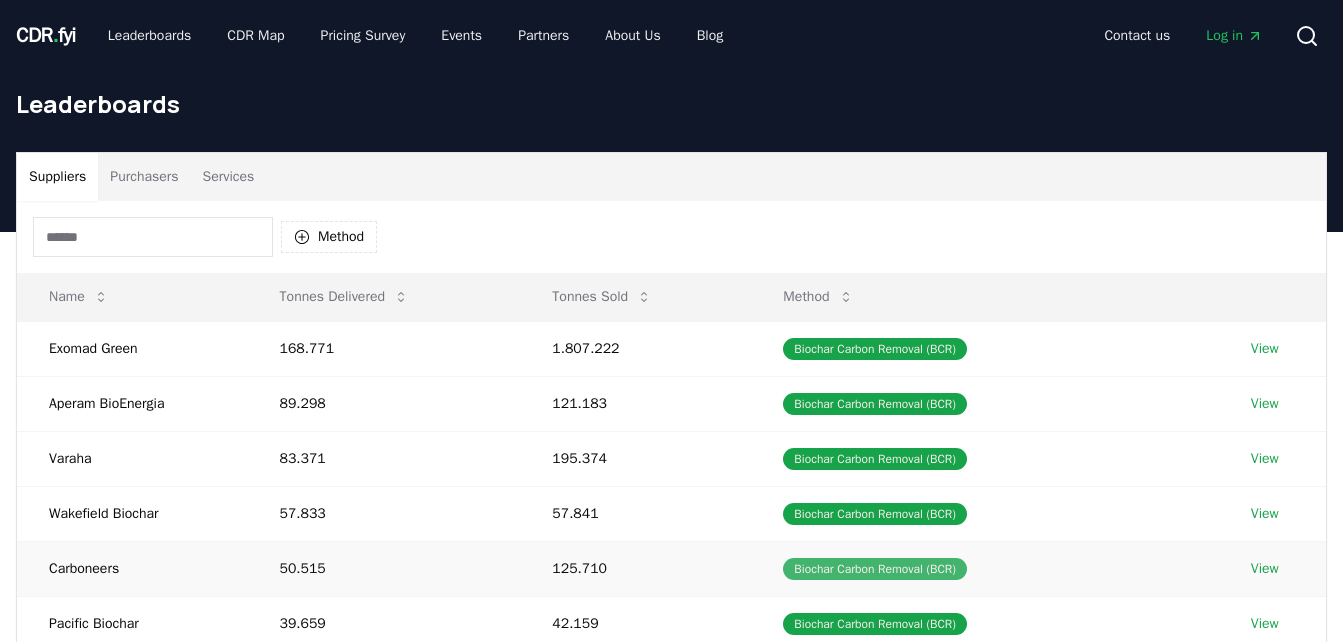 scroll, scrollTop: 200, scrollLeft: 0, axis: vertical 